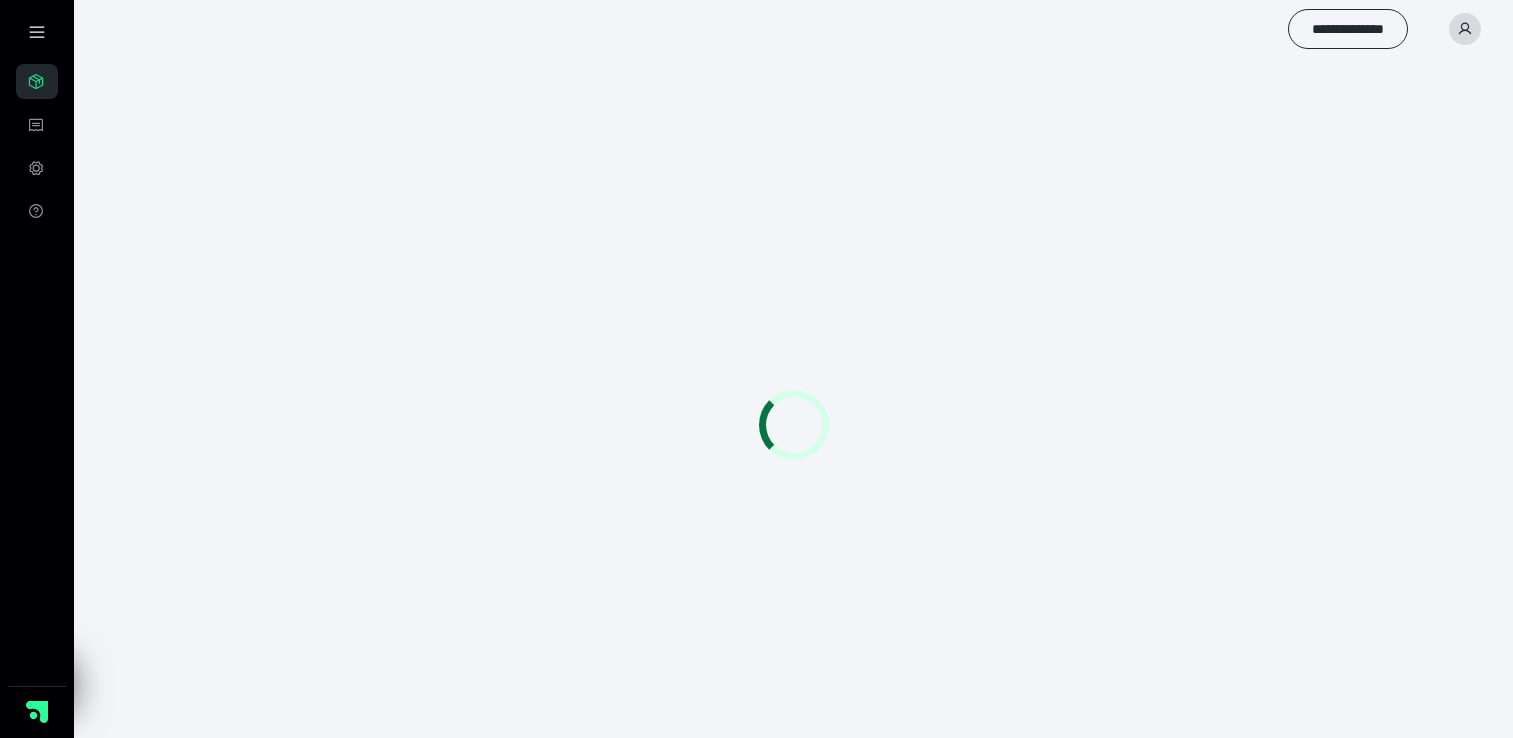 scroll, scrollTop: 0, scrollLeft: 0, axis: both 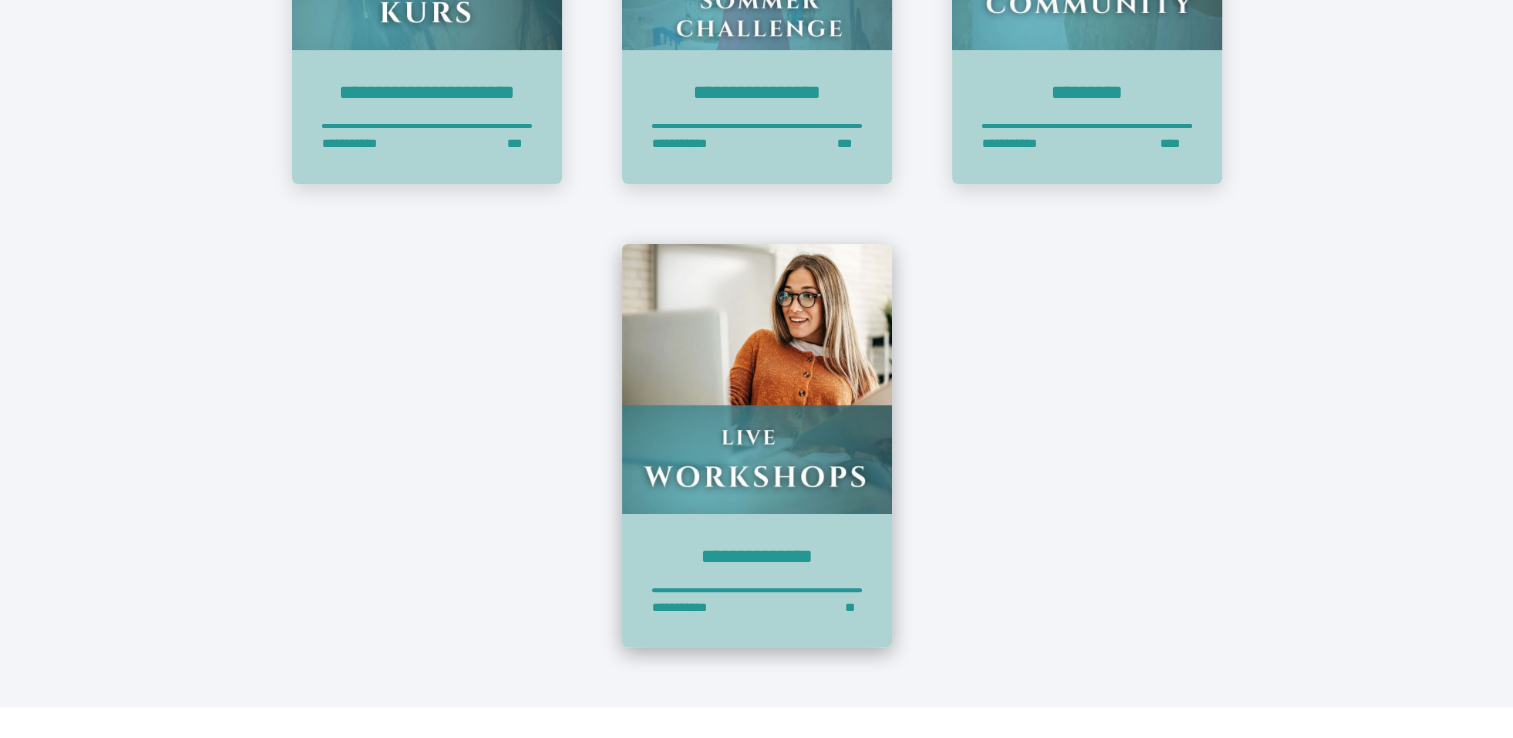 click at bounding box center [757, 379] 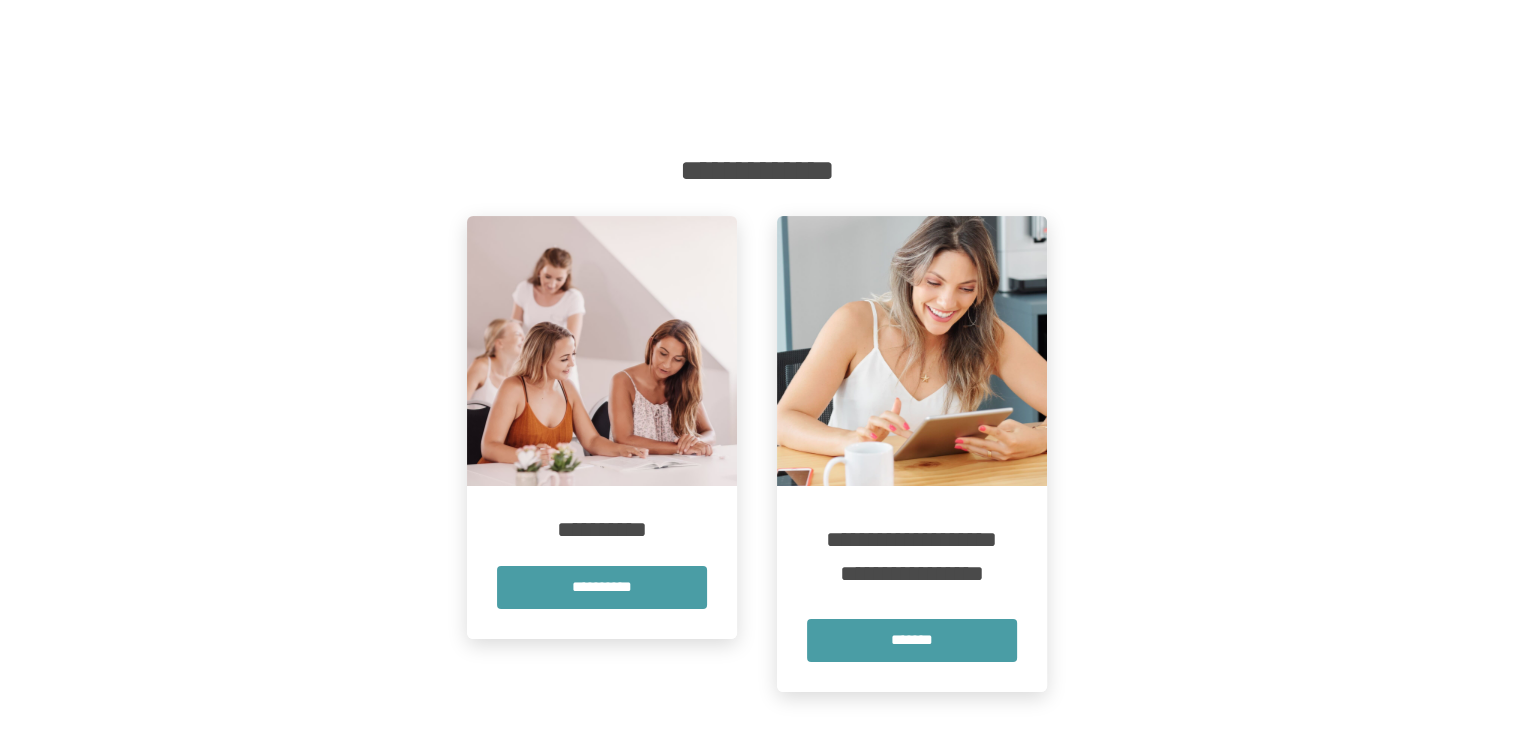 scroll, scrollTop: 37, scrollLeft: 0, axis: vertical 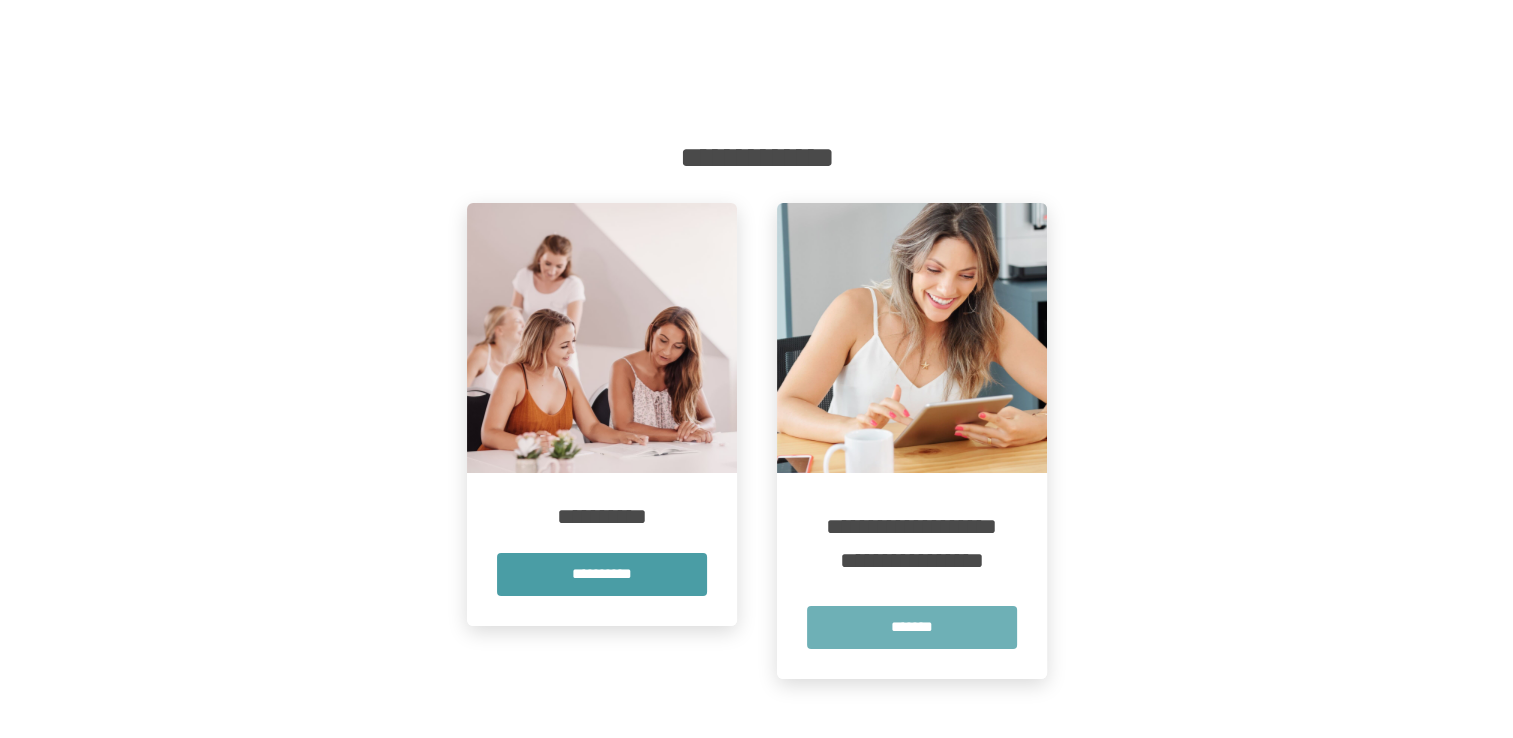 click on "*******" at bounding box center [912, 627] 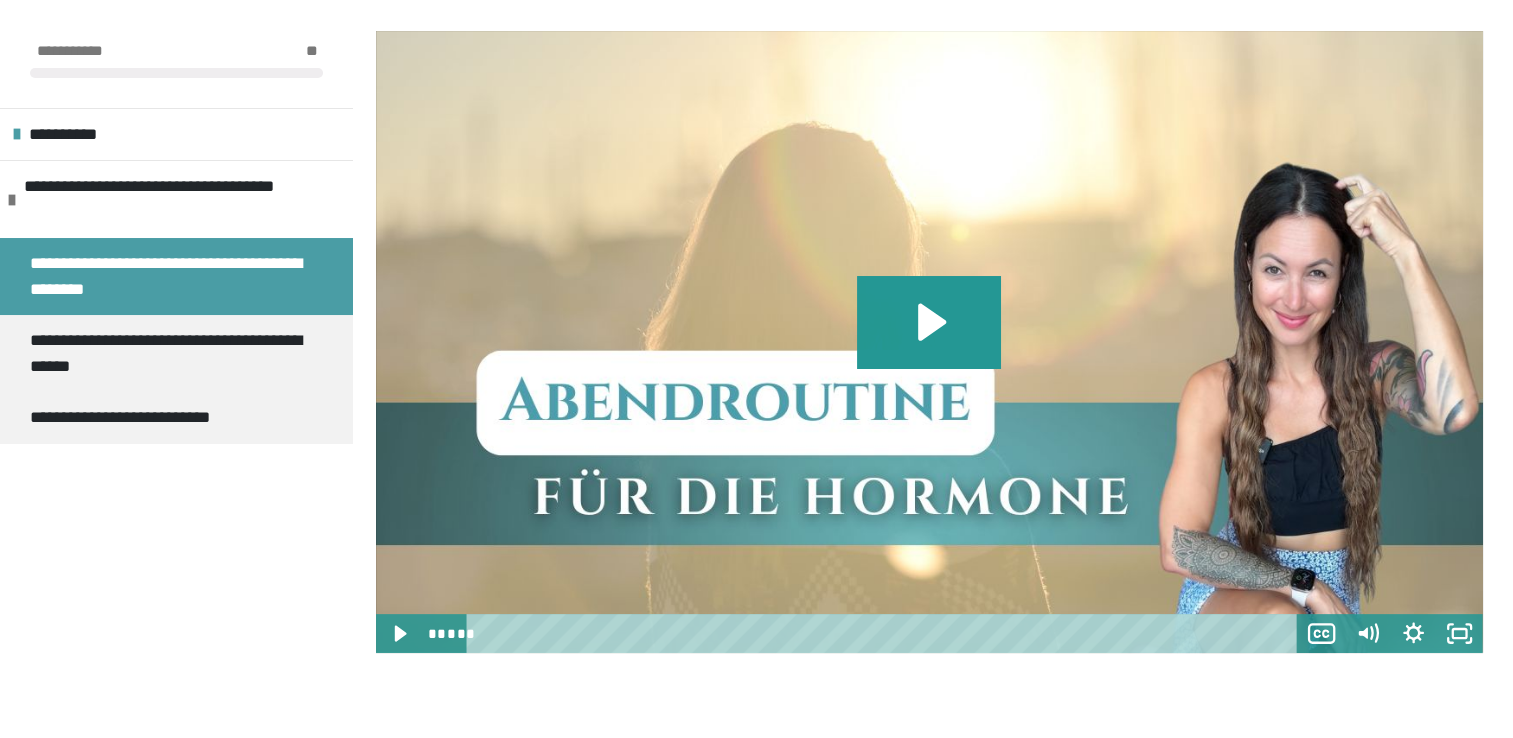 scroll, scrollTop: 400, scrollLeft: 0, axis: vertical 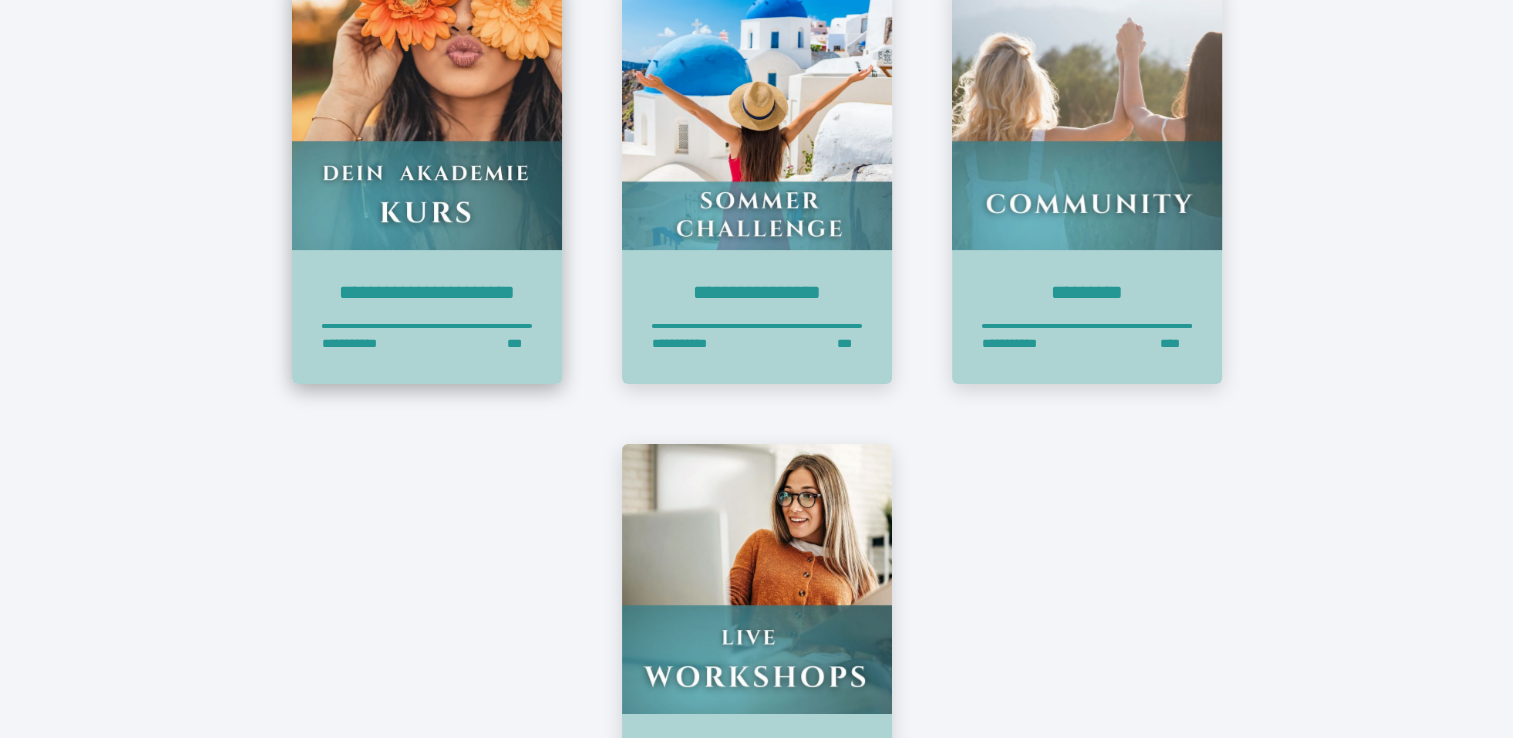 click on "**********" at bounding box center [427, 344] 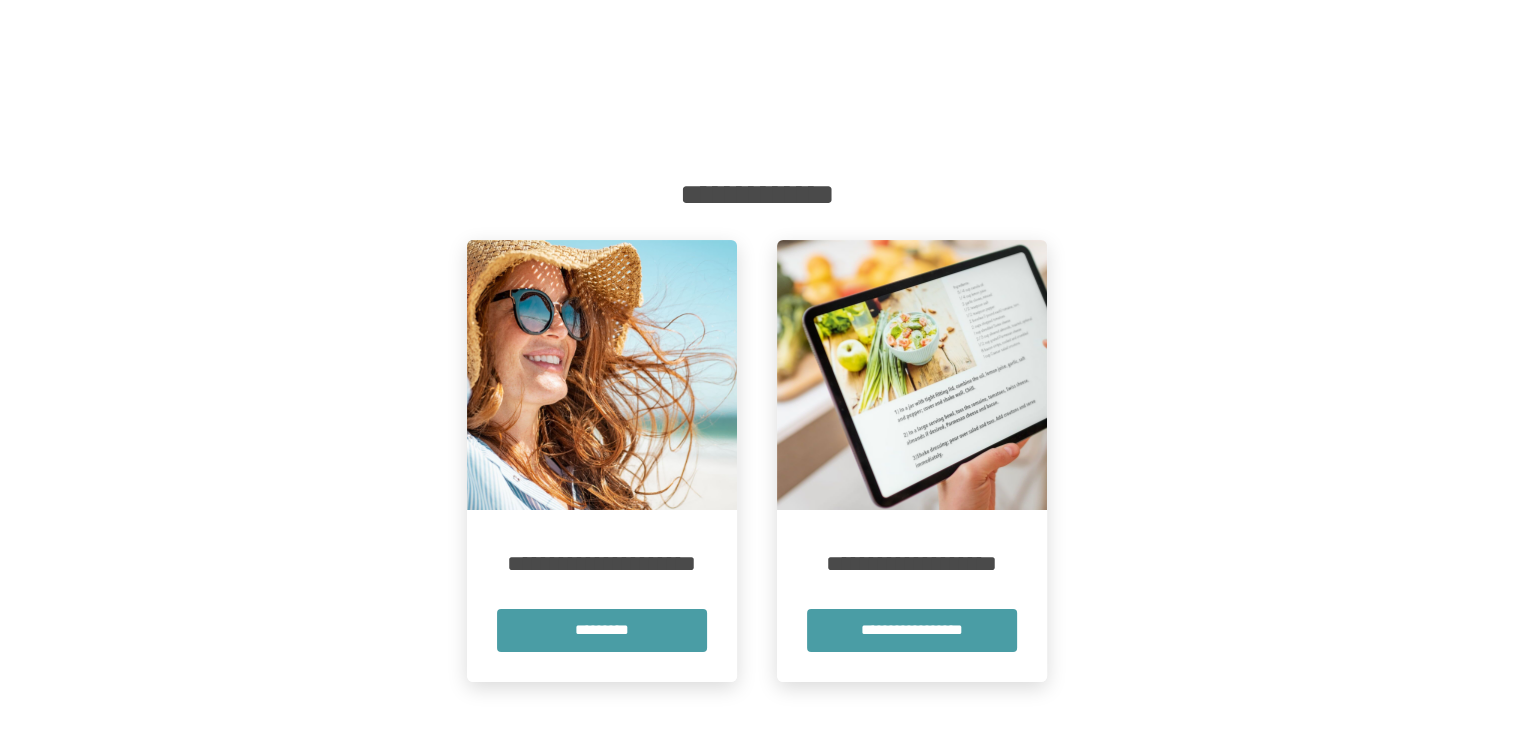scroll, scrollTop: 3, scrollLeft: 0, axis: vertical 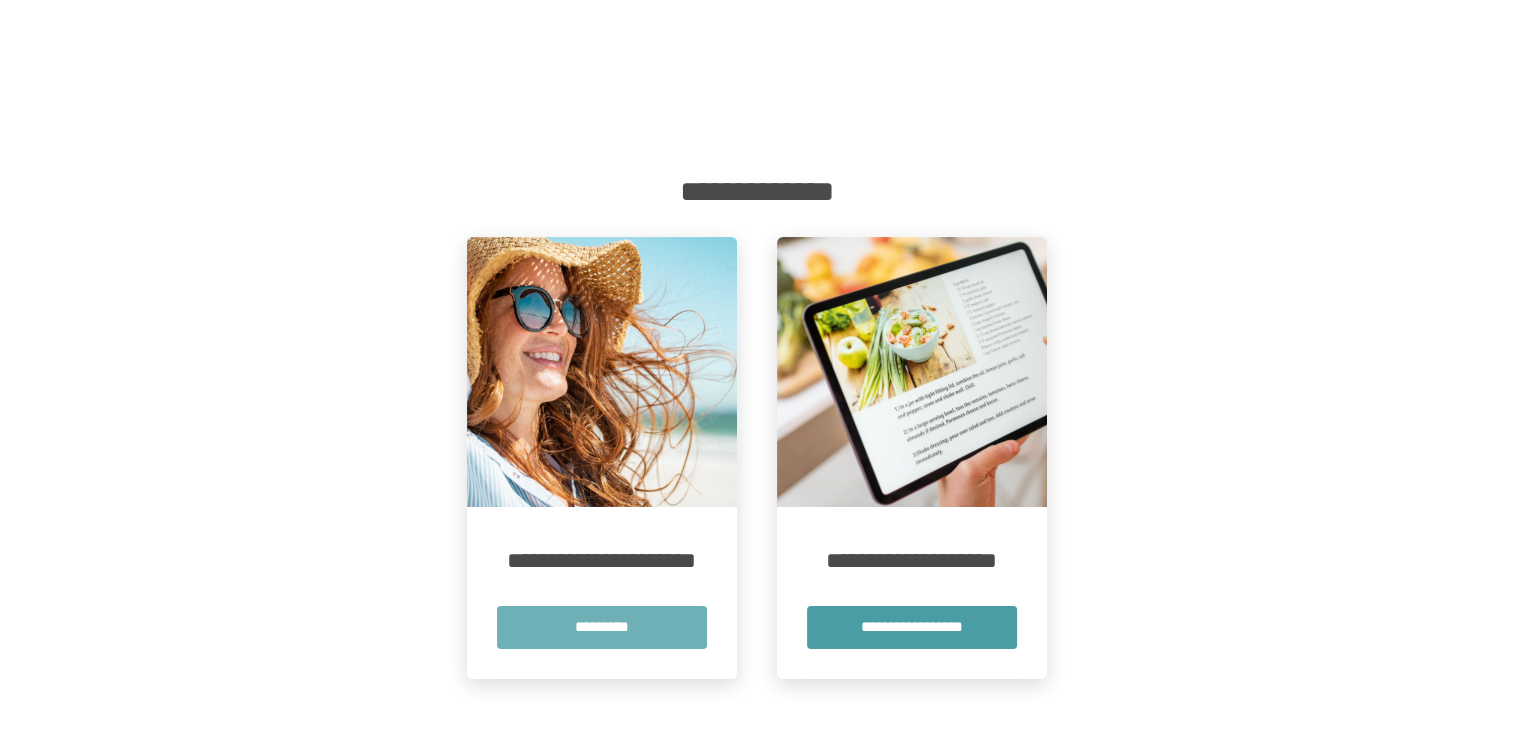 click on "*********" at bounding box center (602, 627) 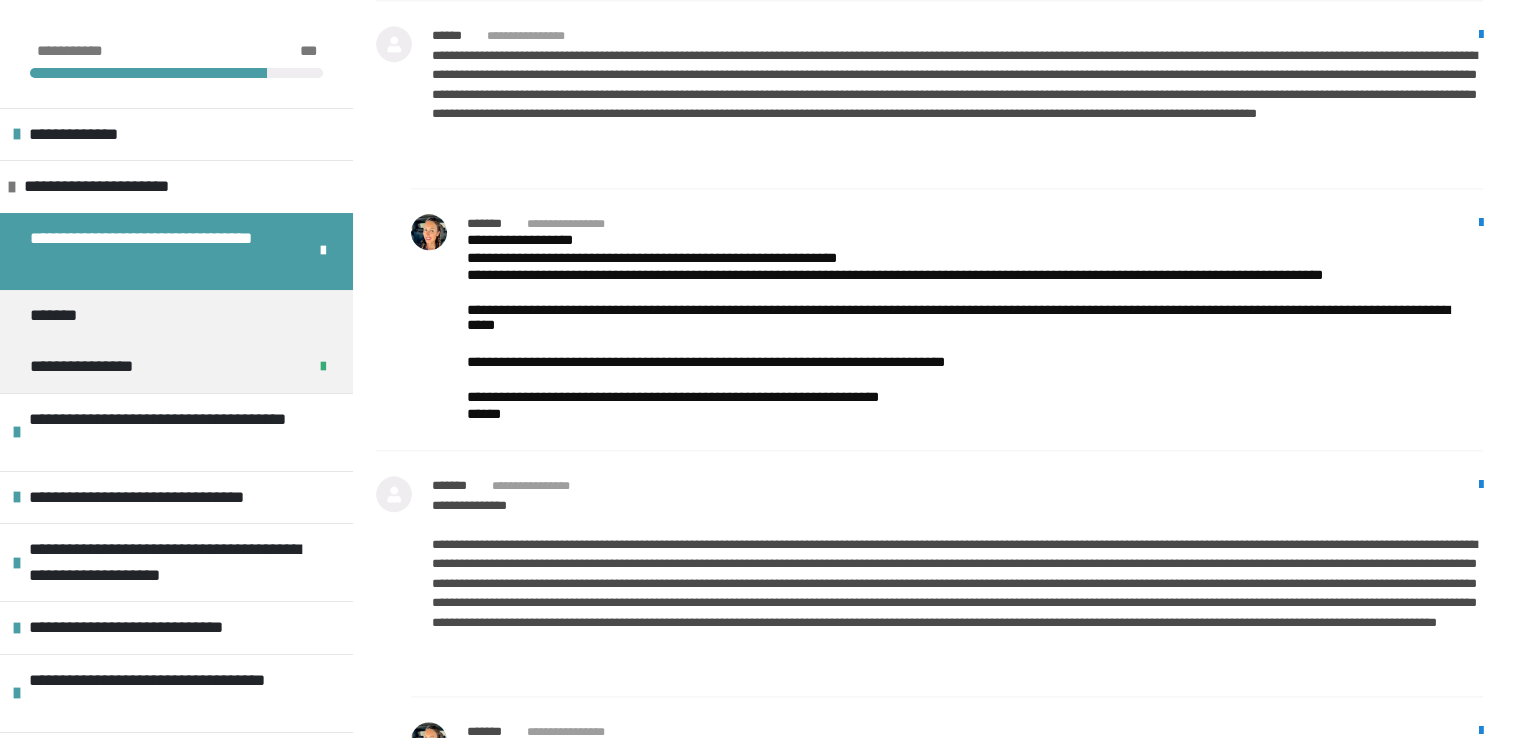 scroll, scrollTop: 2300, scrollLeft: 0, axis: vertical 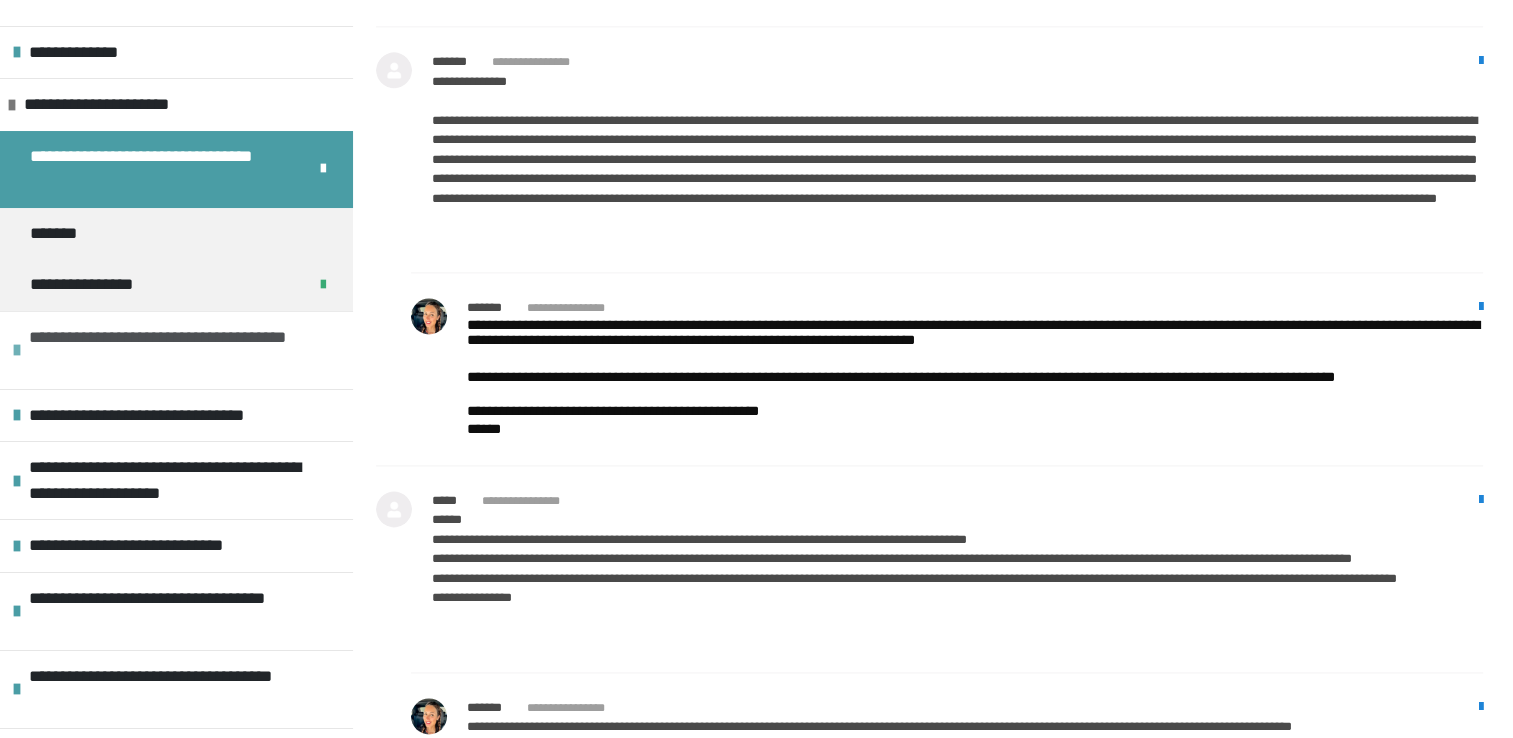click at bounding box center [17, 350] 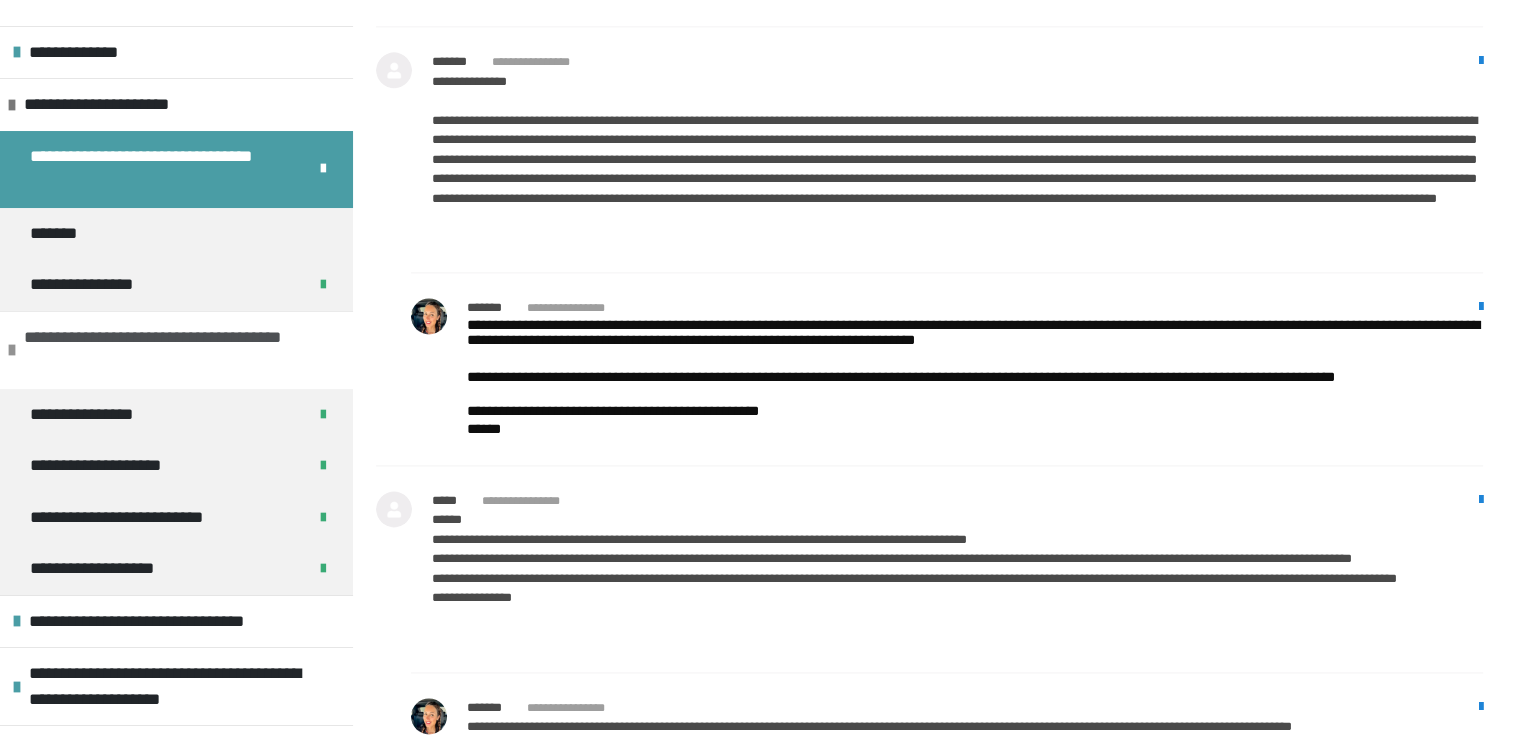 click at bounding box center [12, 350] 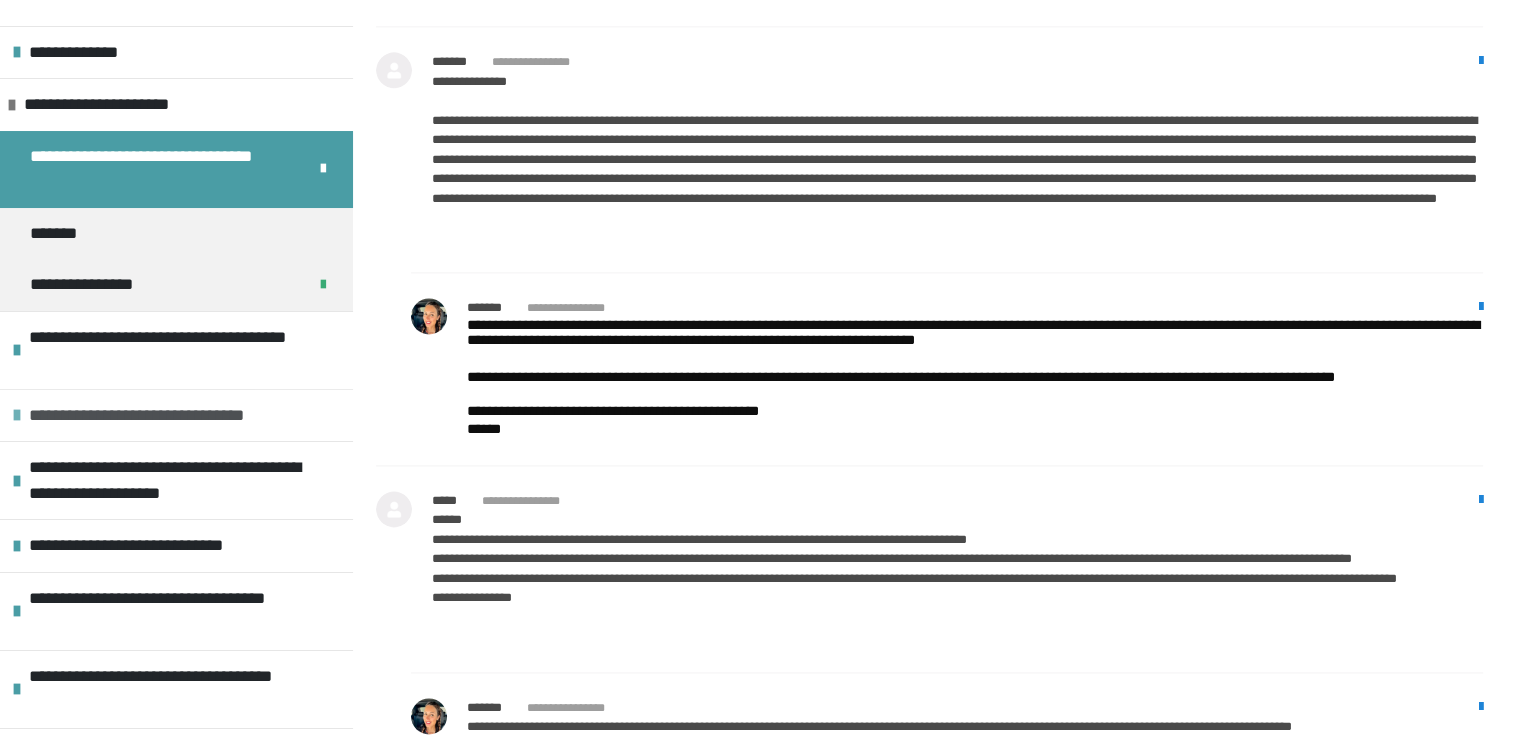 click on "**********" at bounding box center (176, 415) 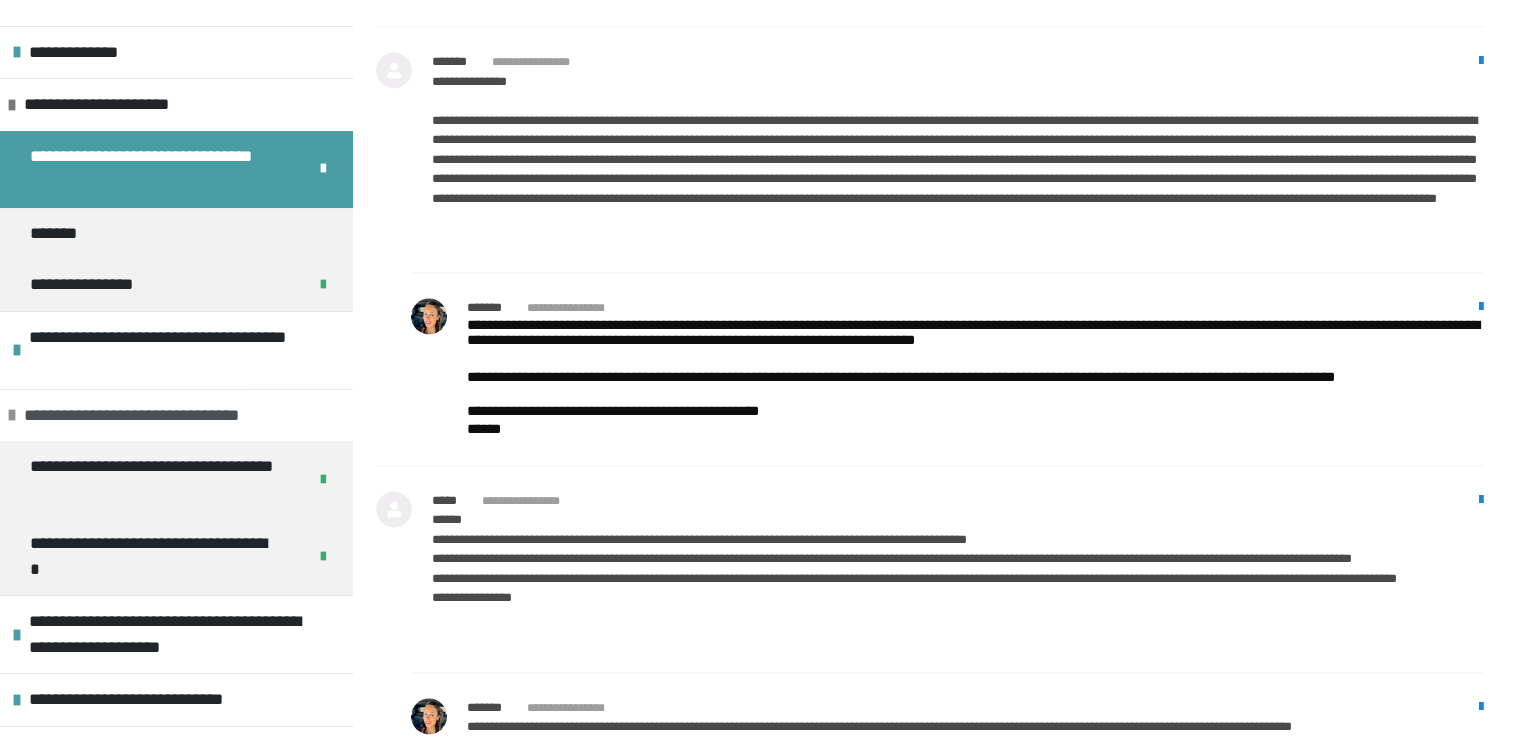 click at bounding box center [12, 415] 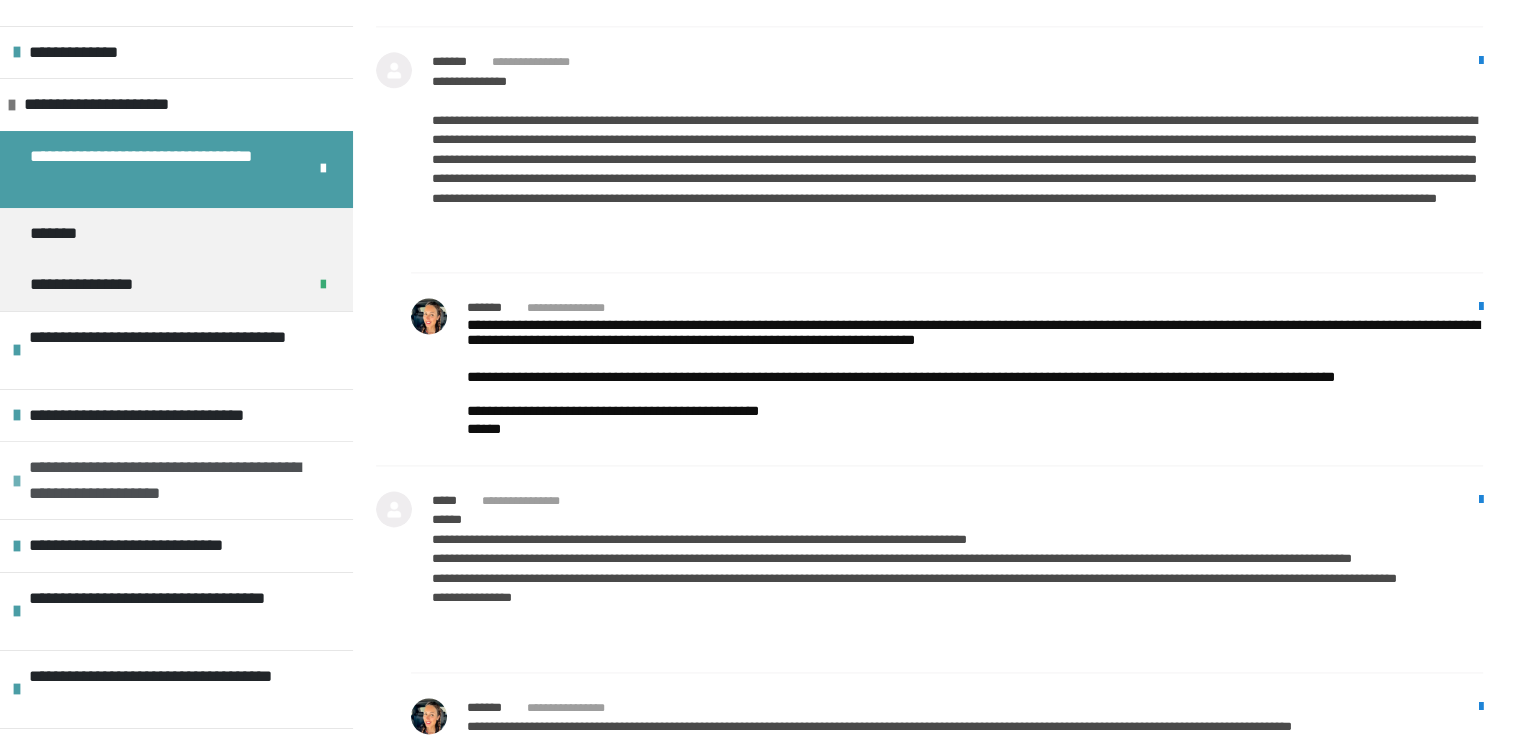 click at bounding box center [17, 481] 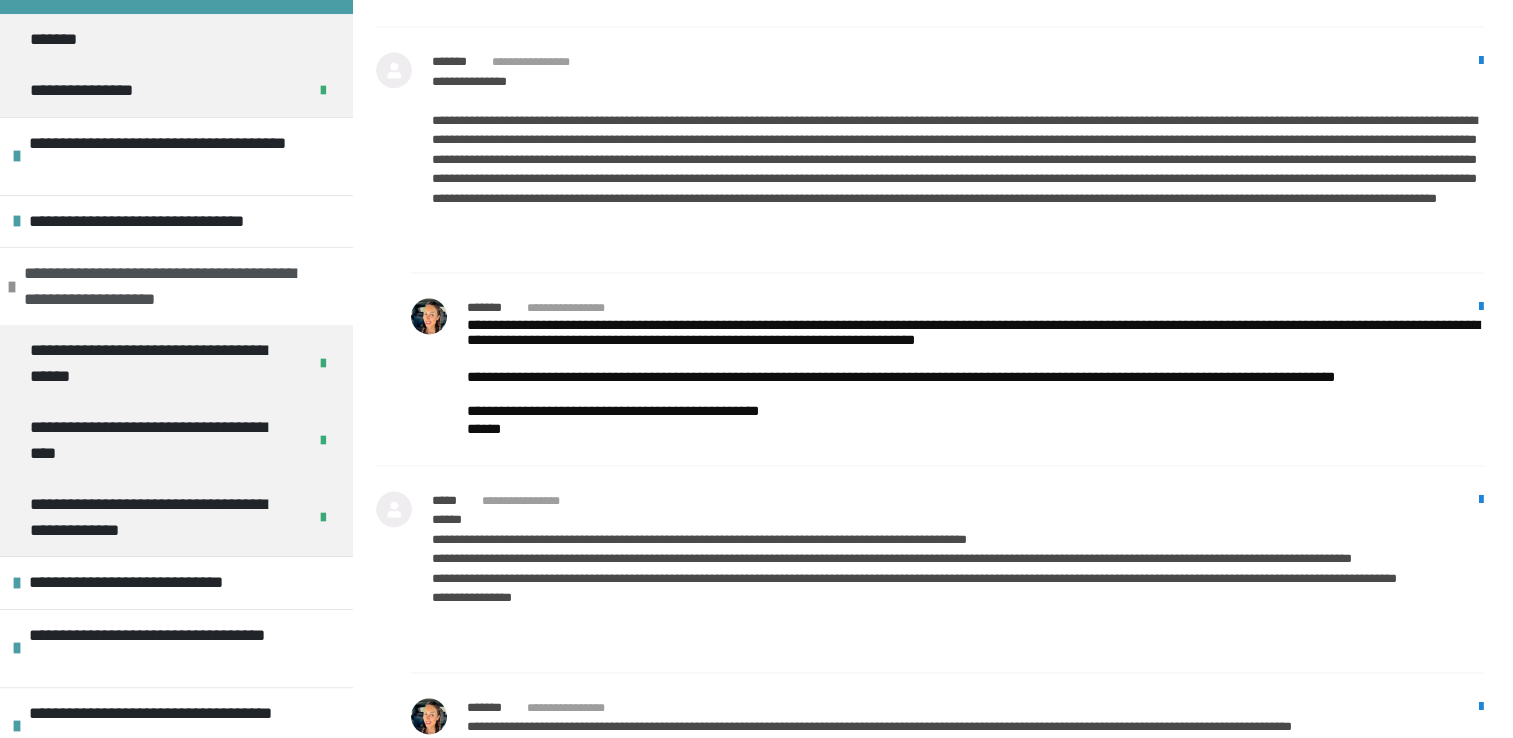 scroll, scrollTop: 282, scrollLeft: 0, axis: vertical 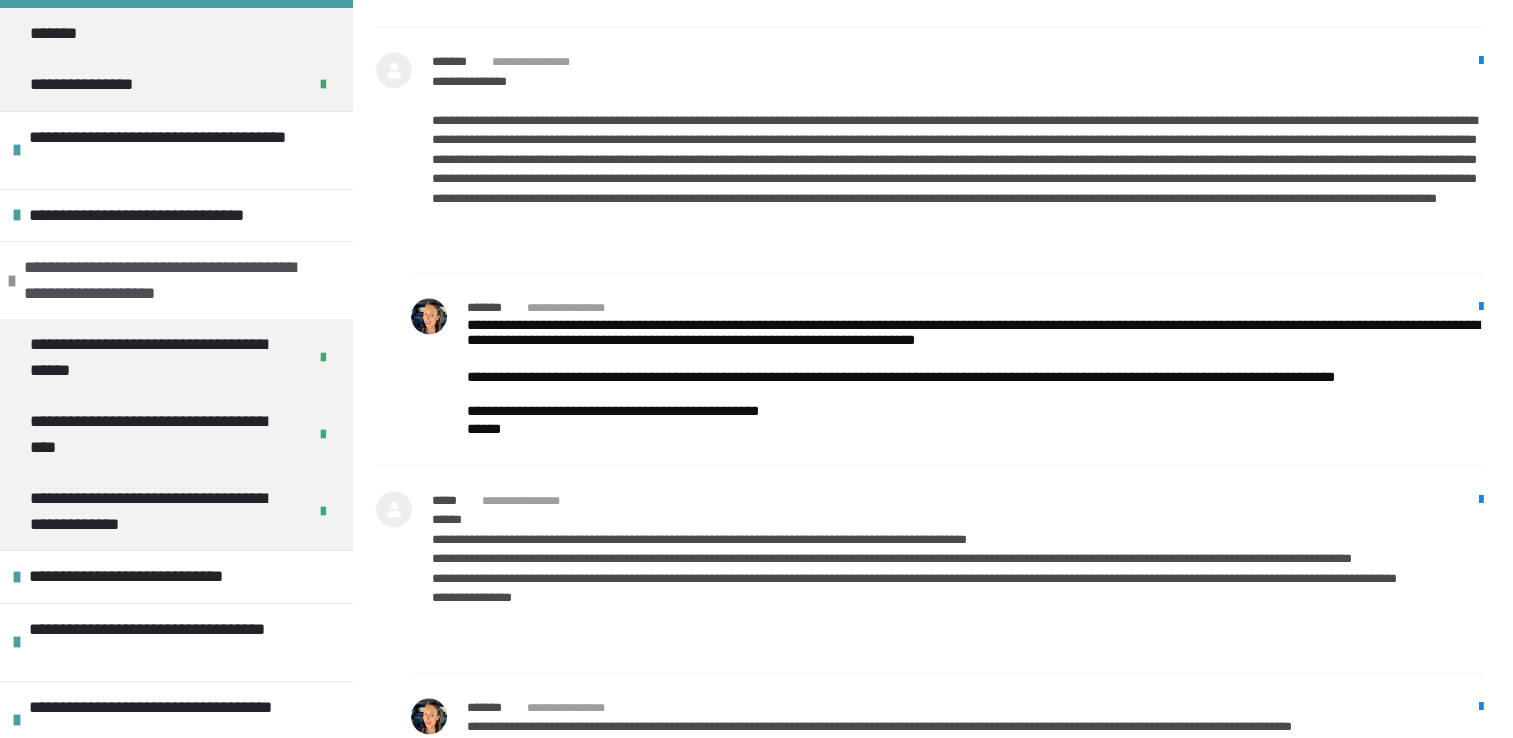 click at bounding box center (12, 281) 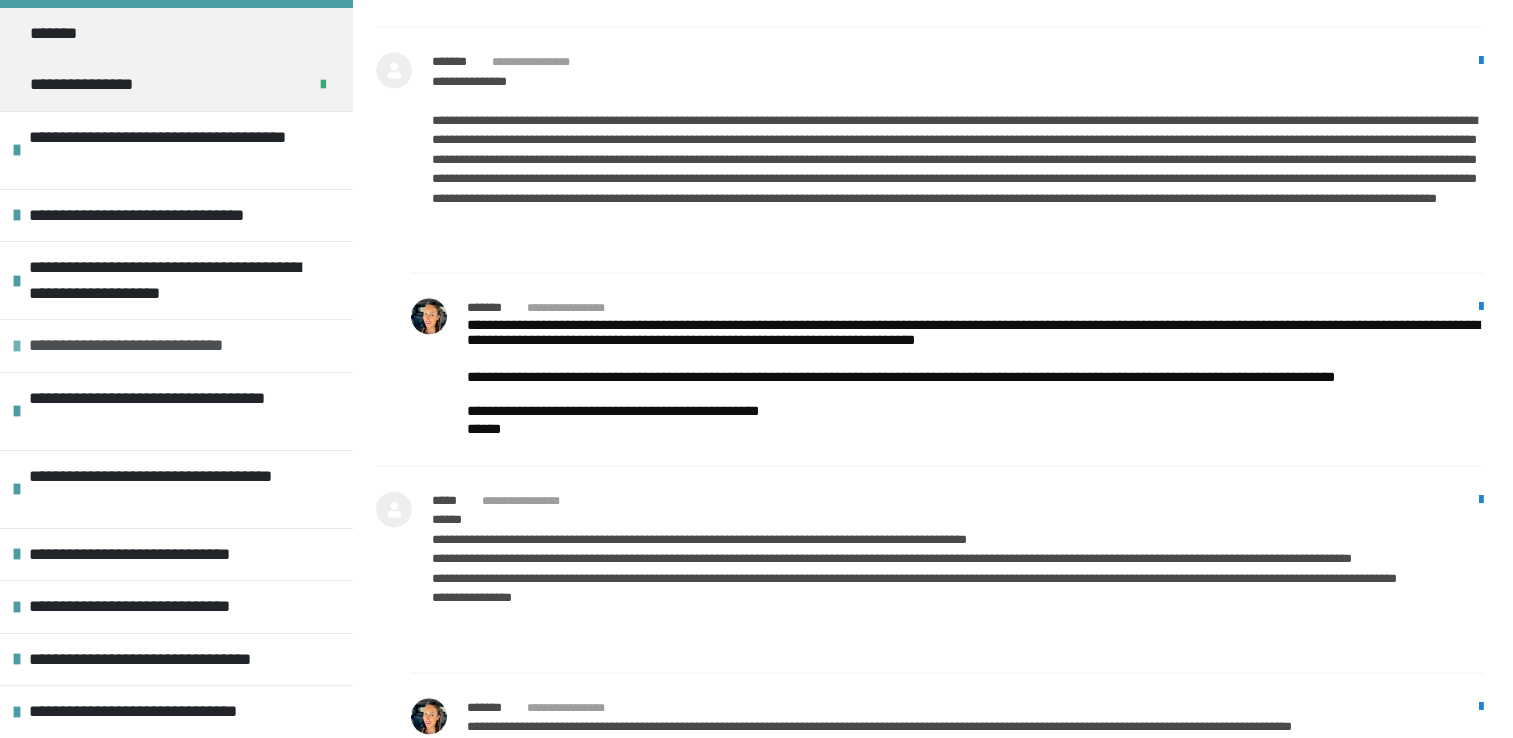 click at bounding box center [17, 346] 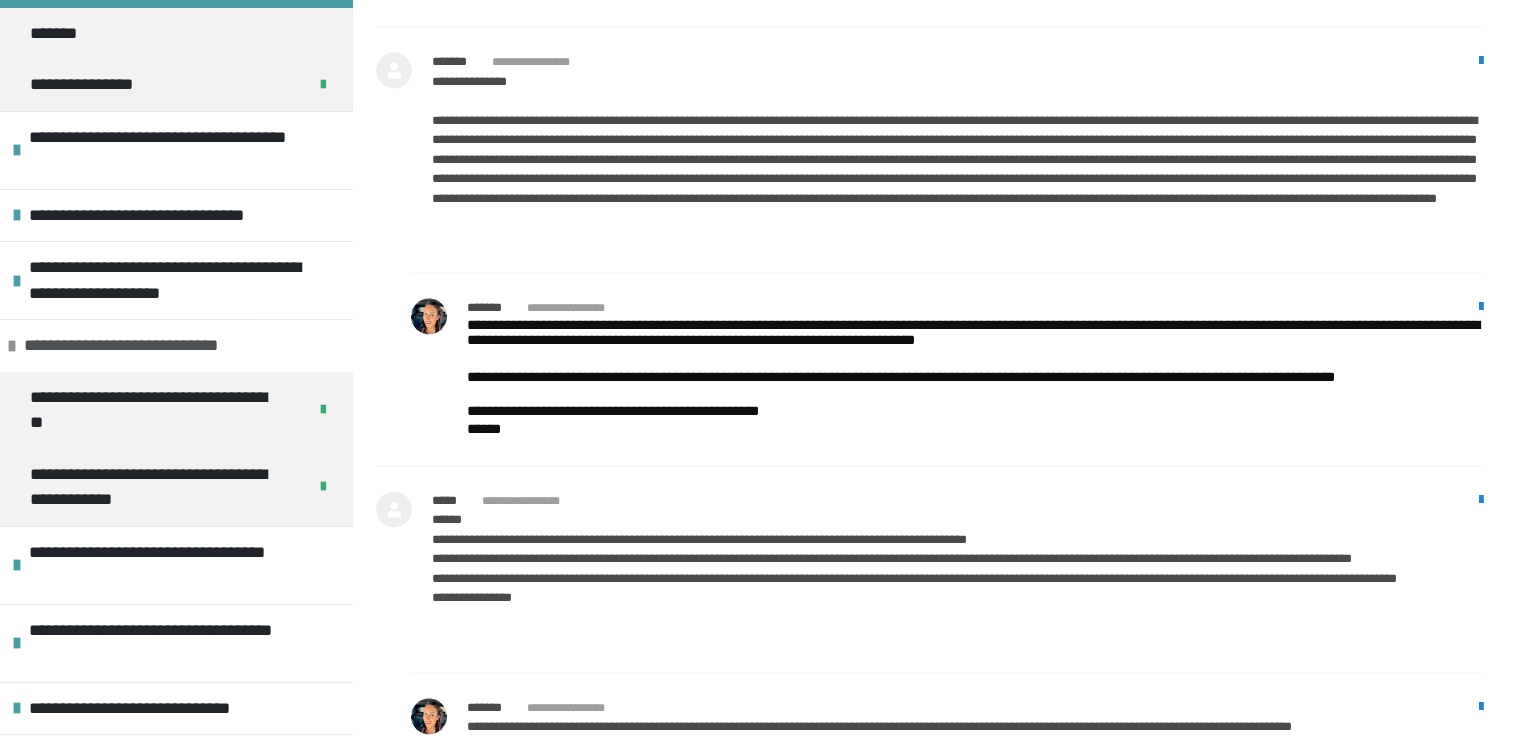 click at bounding box center (12, 346) 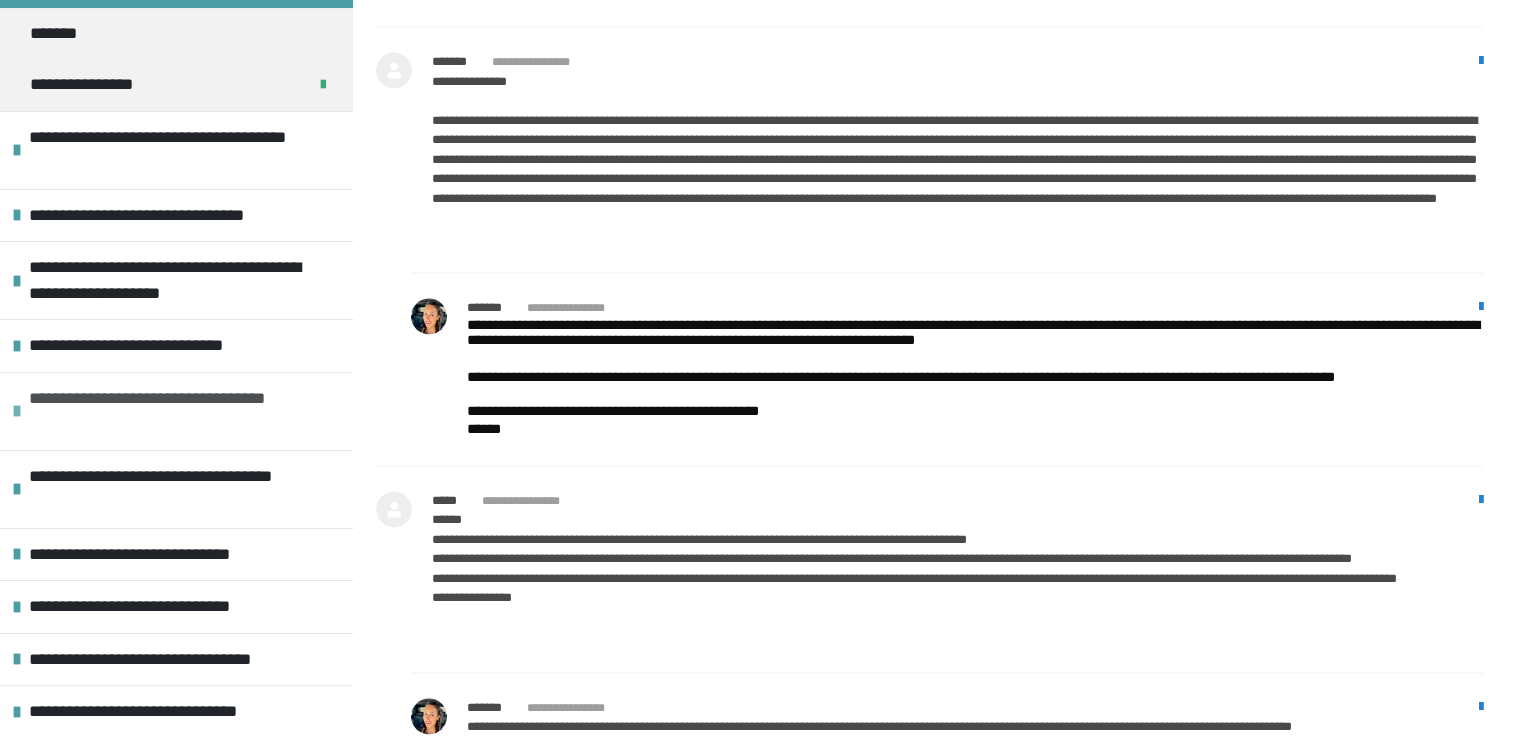 click at bounding box center (17, 411) 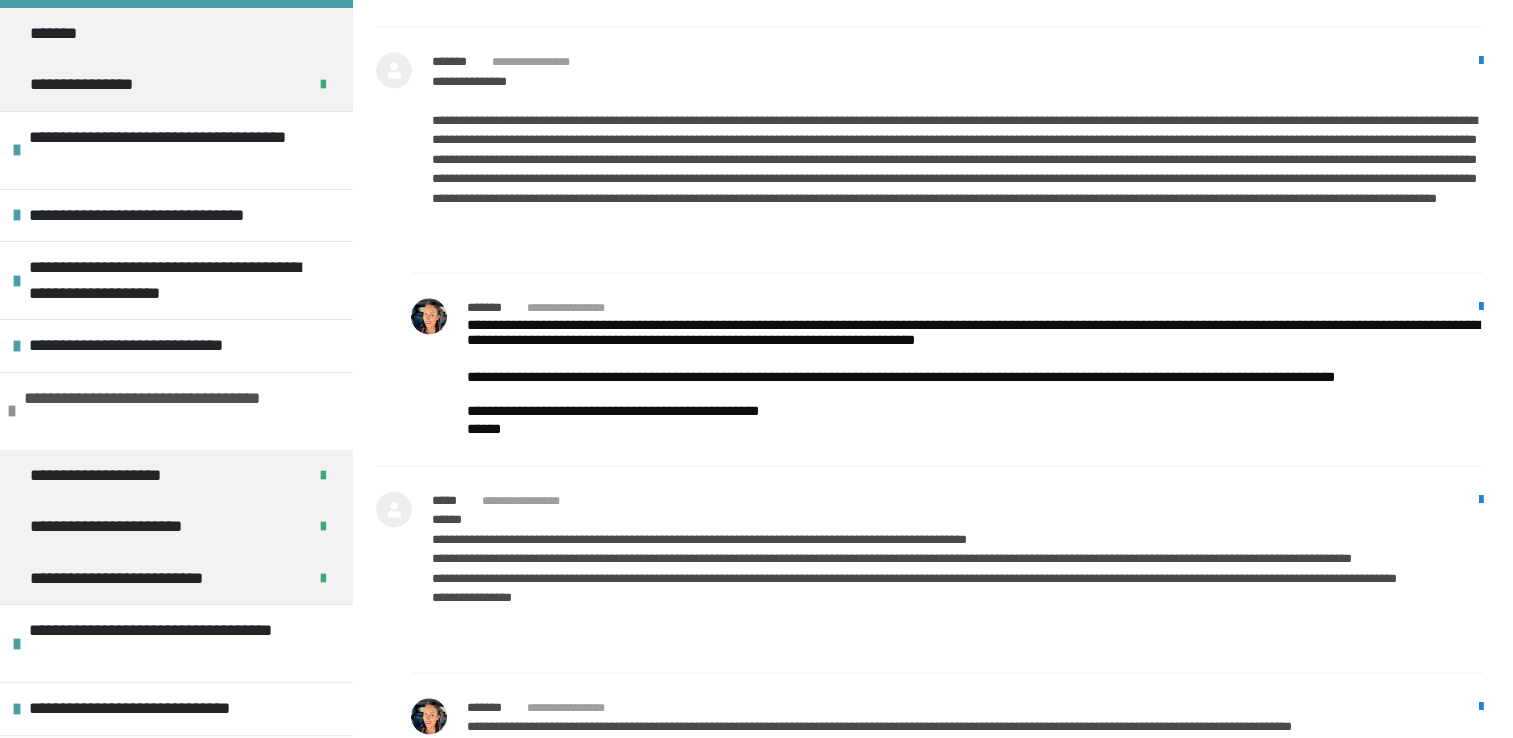 click at bounding box center (12, 411) 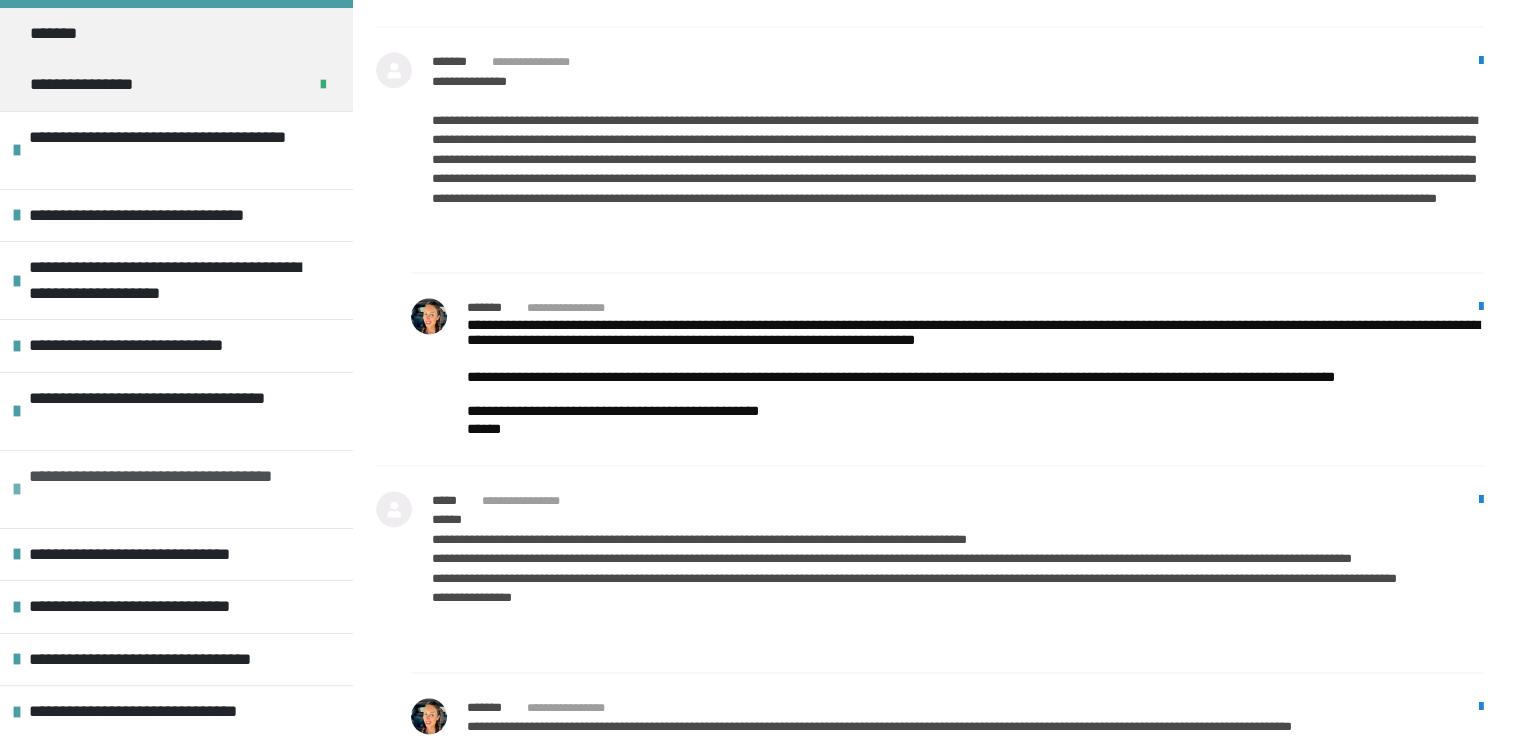 click at bounding box center [17, 489] 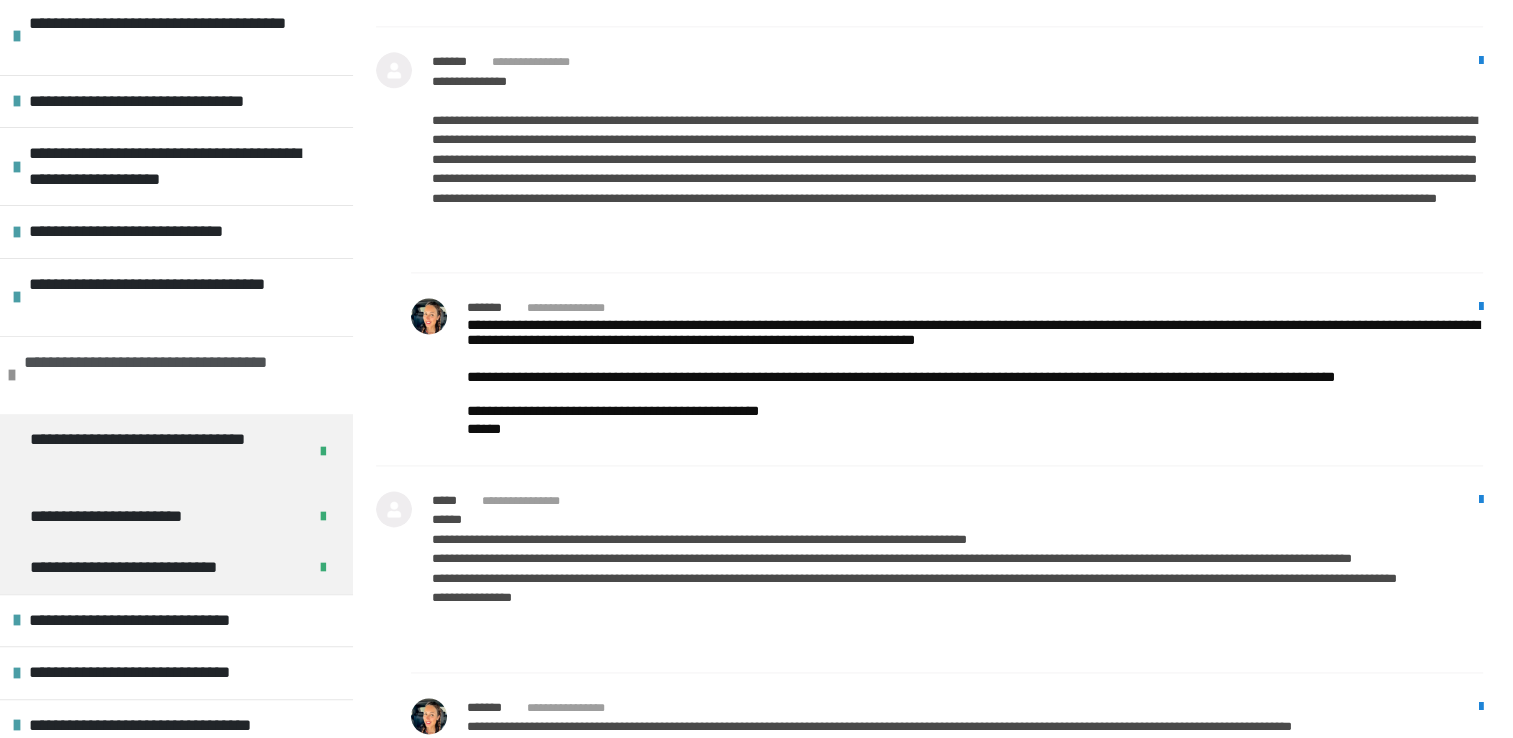 scroll, scrollTop: 482, scrollLeft: 0, axis: vertical 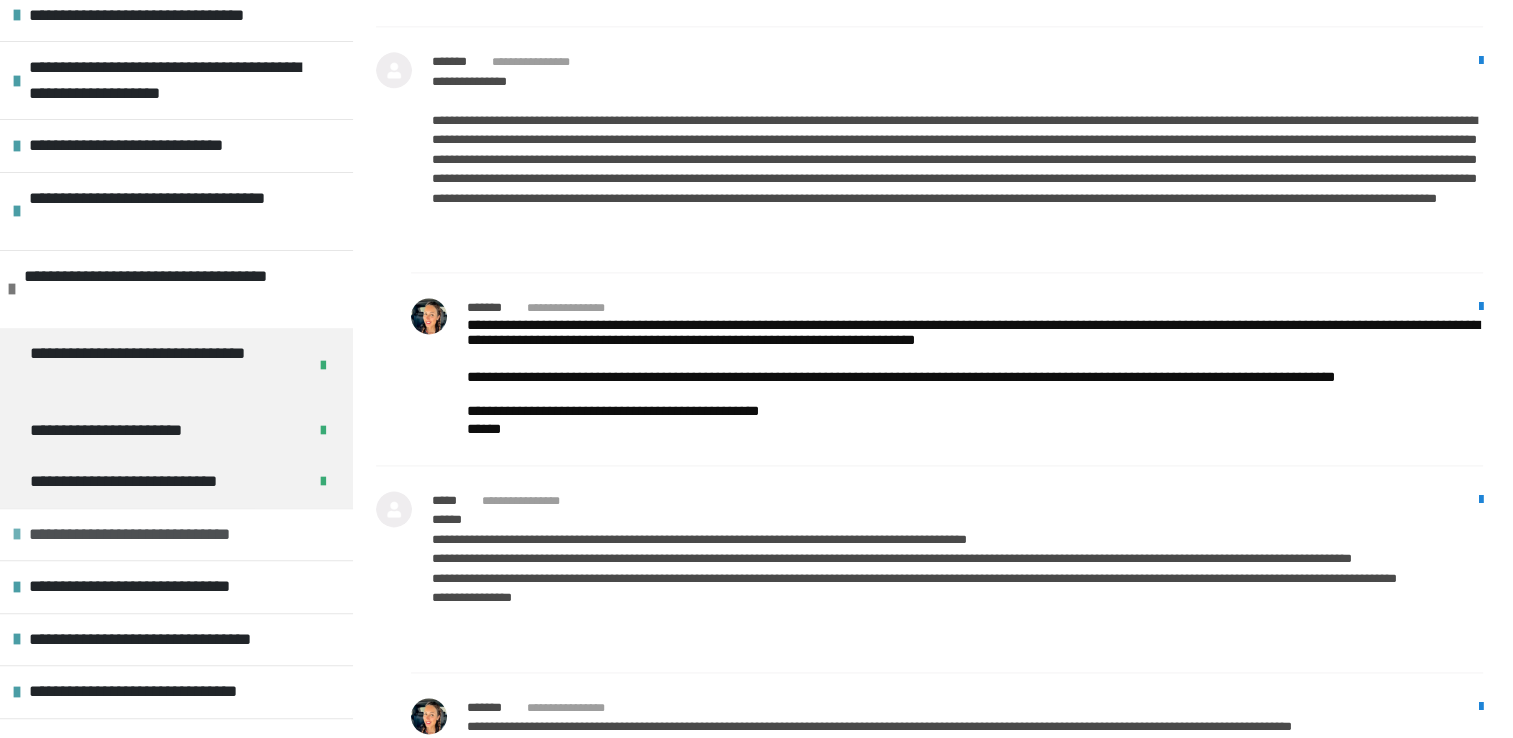 click at bounding box center (17, 534) 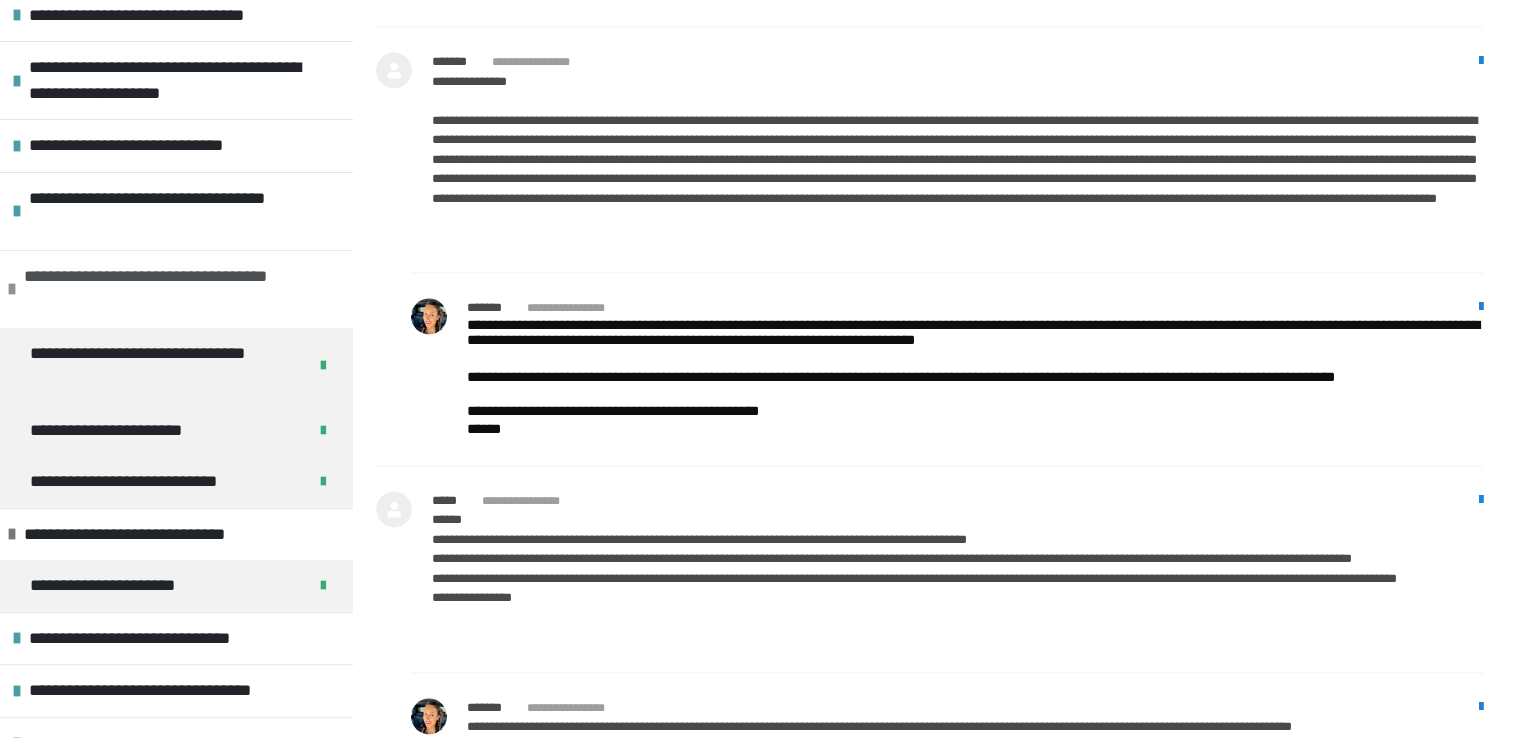 click at bounding box center [12, 289] 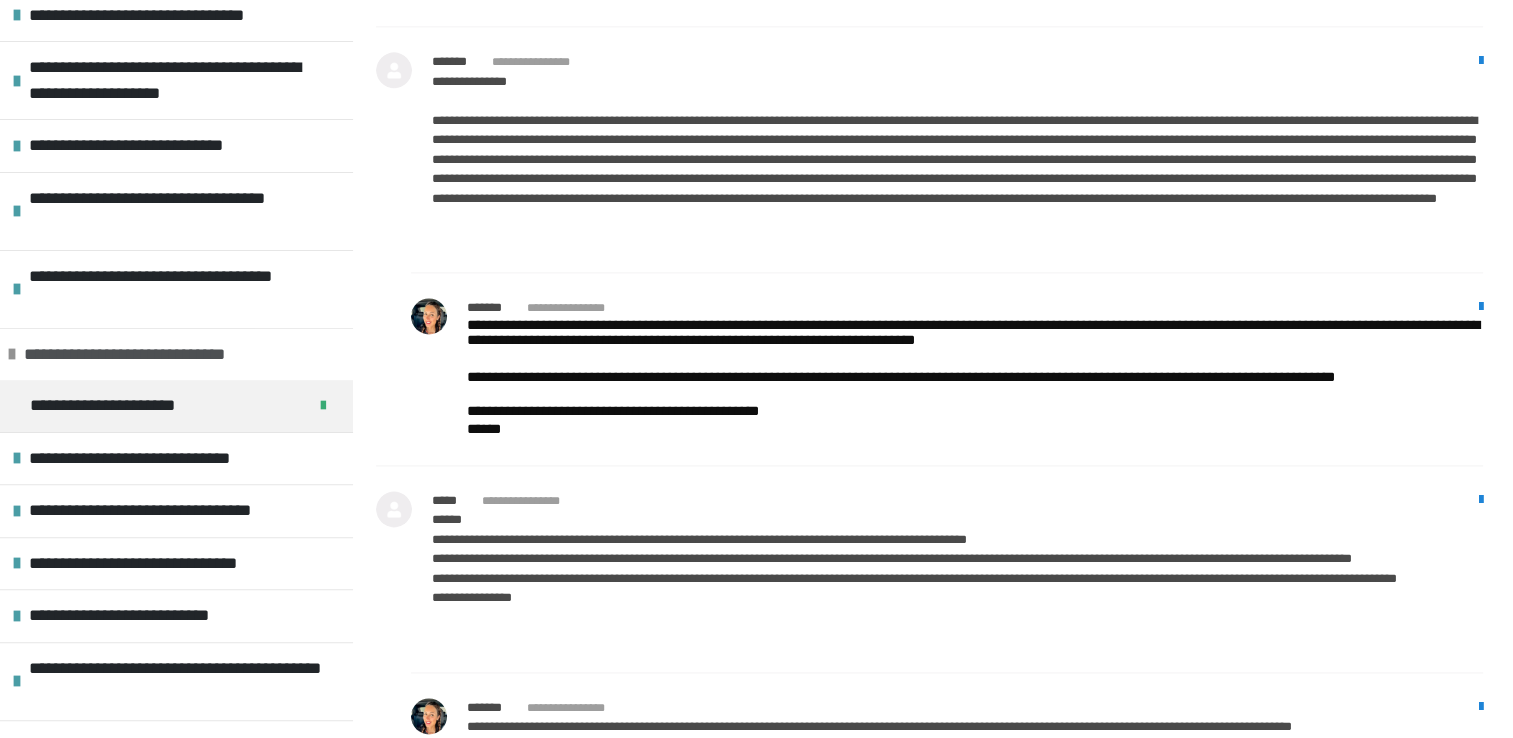 click at bounding box center [12, 354] 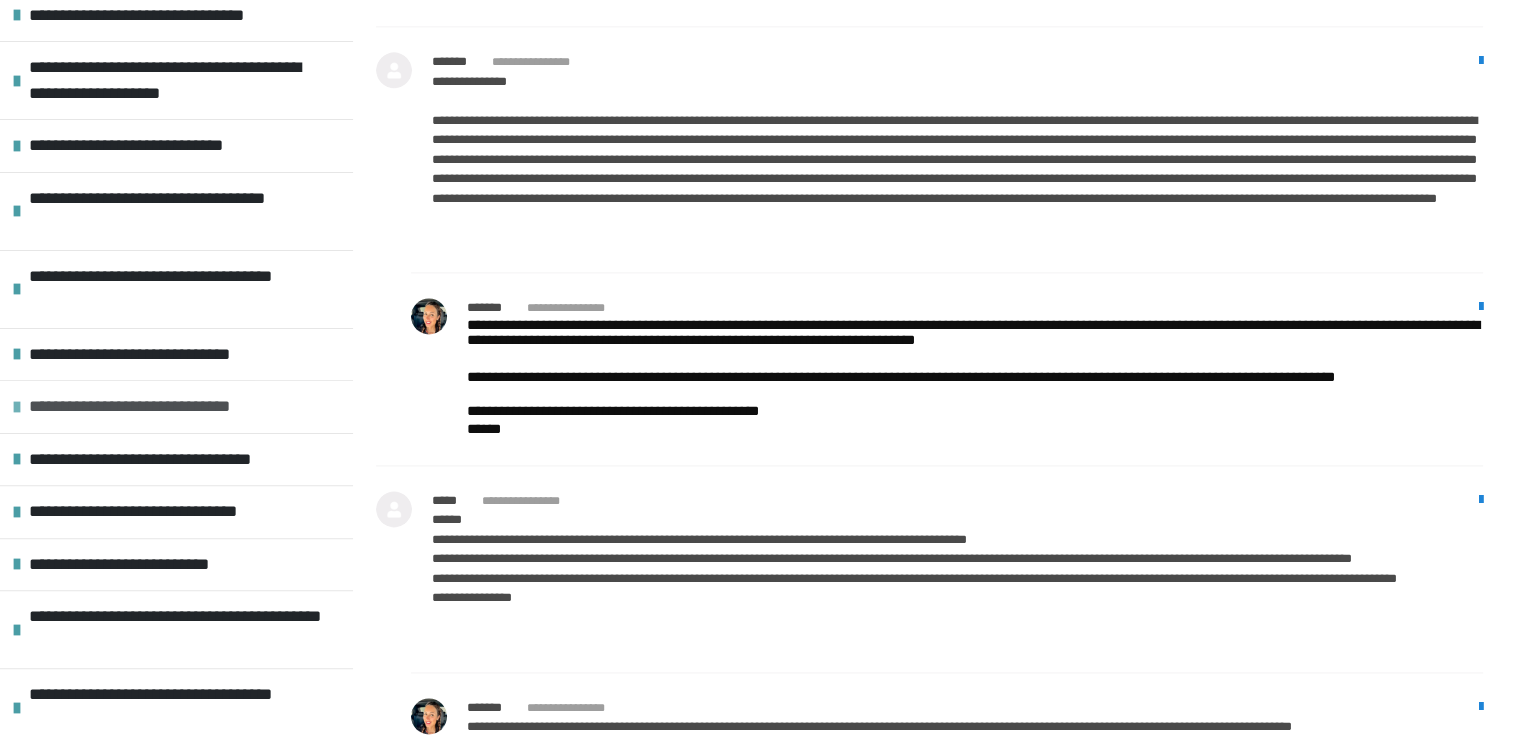 click at bounding box center (17, 407) 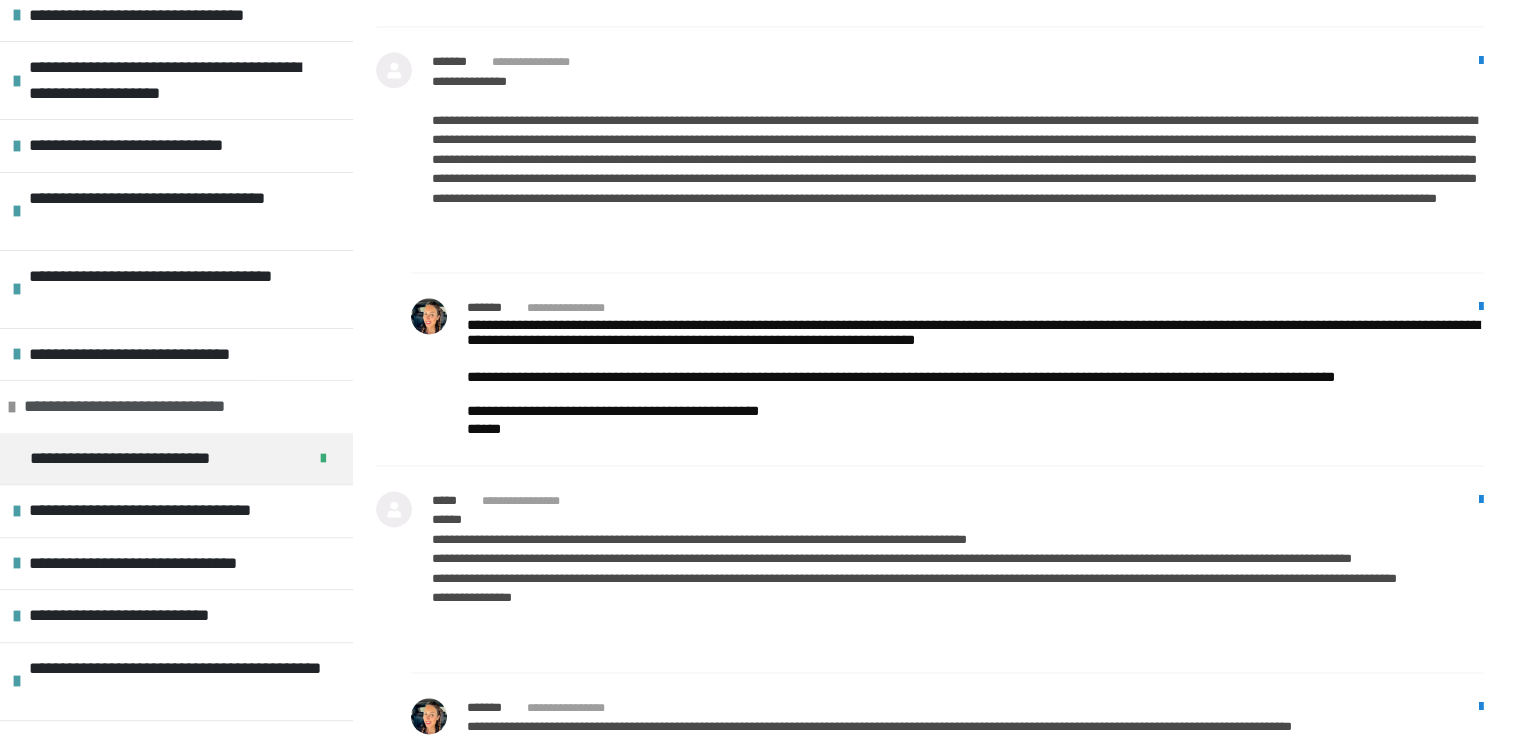 click at bounding box center [12, 407] 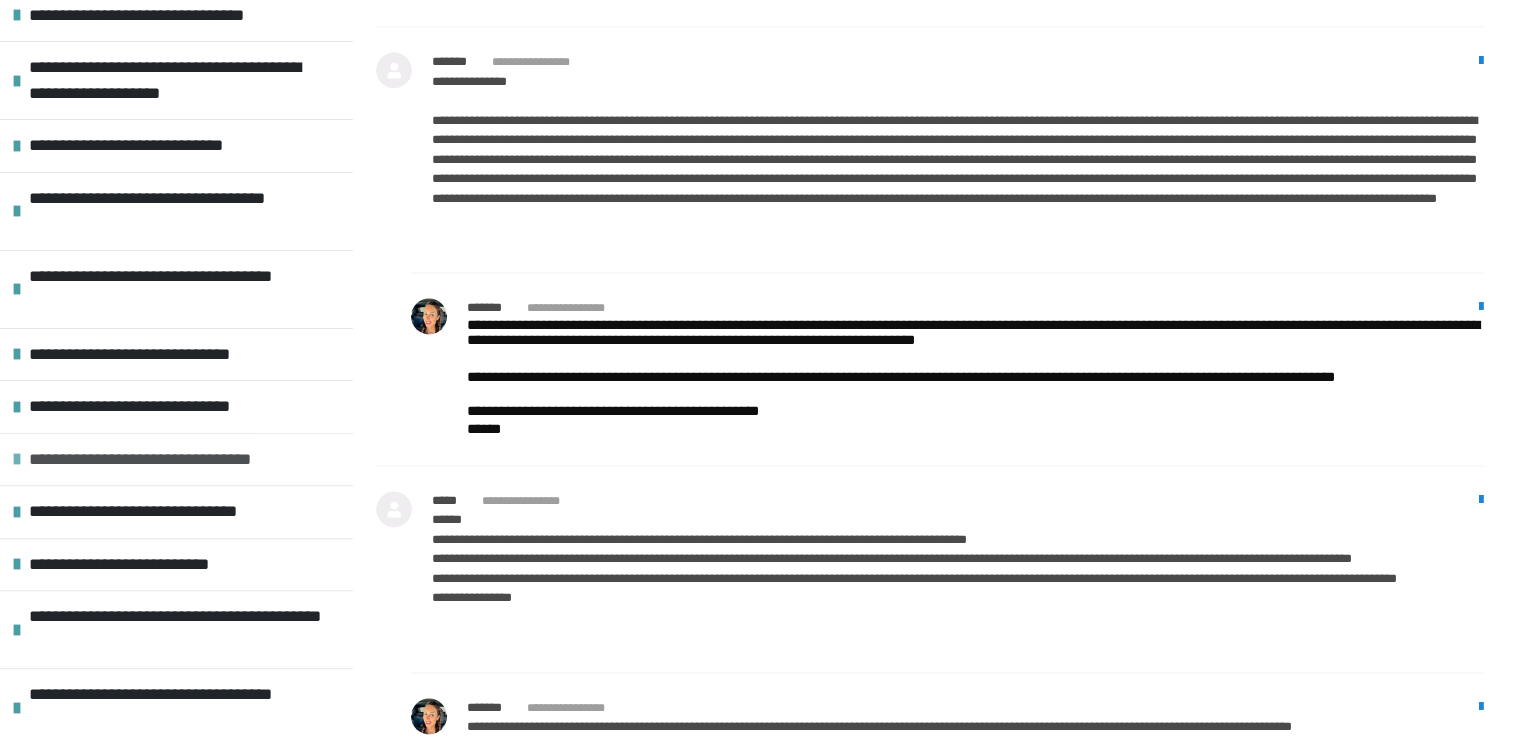 click at bounding box center [17, 459] 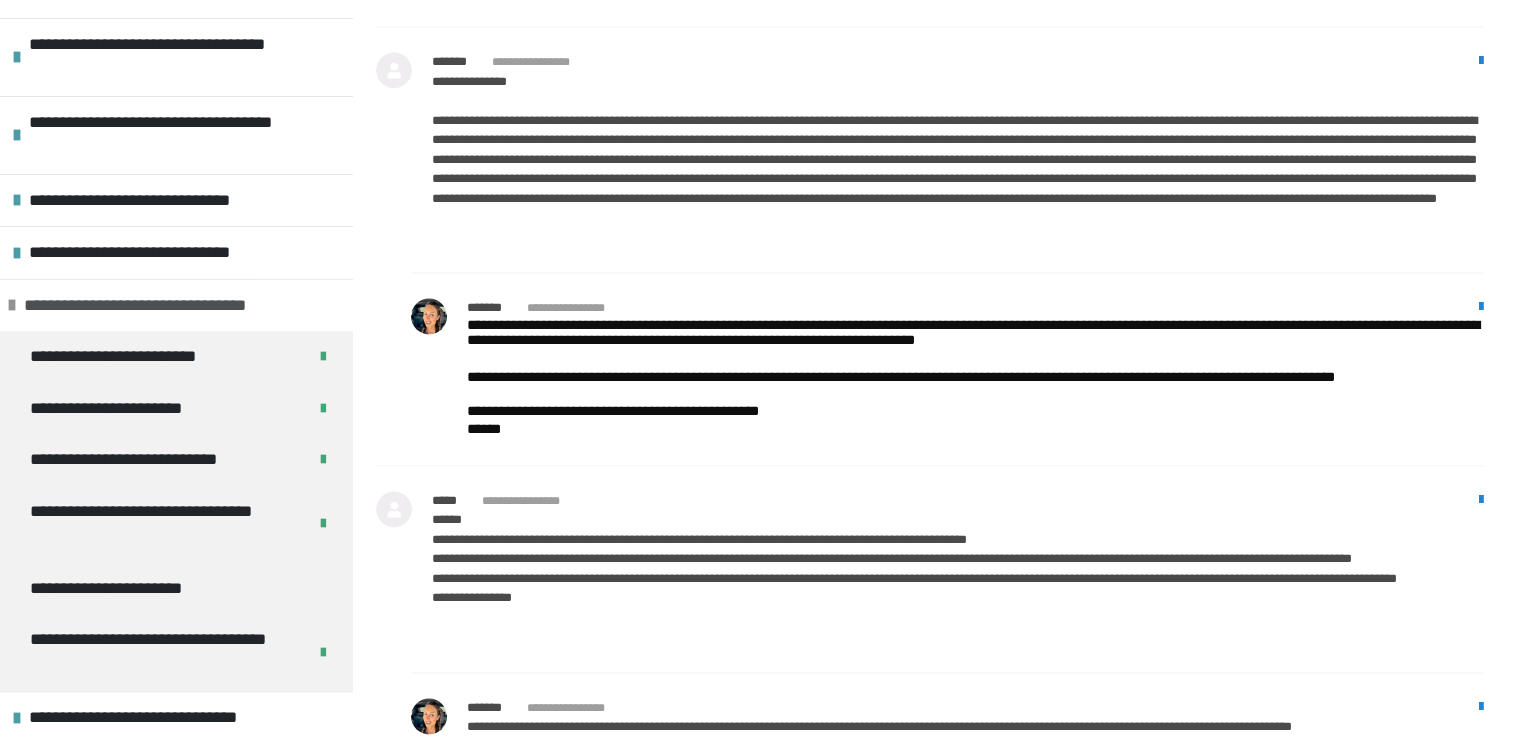 scroll, scrollTop: 682, scrollLeft: 0, axis: vertical 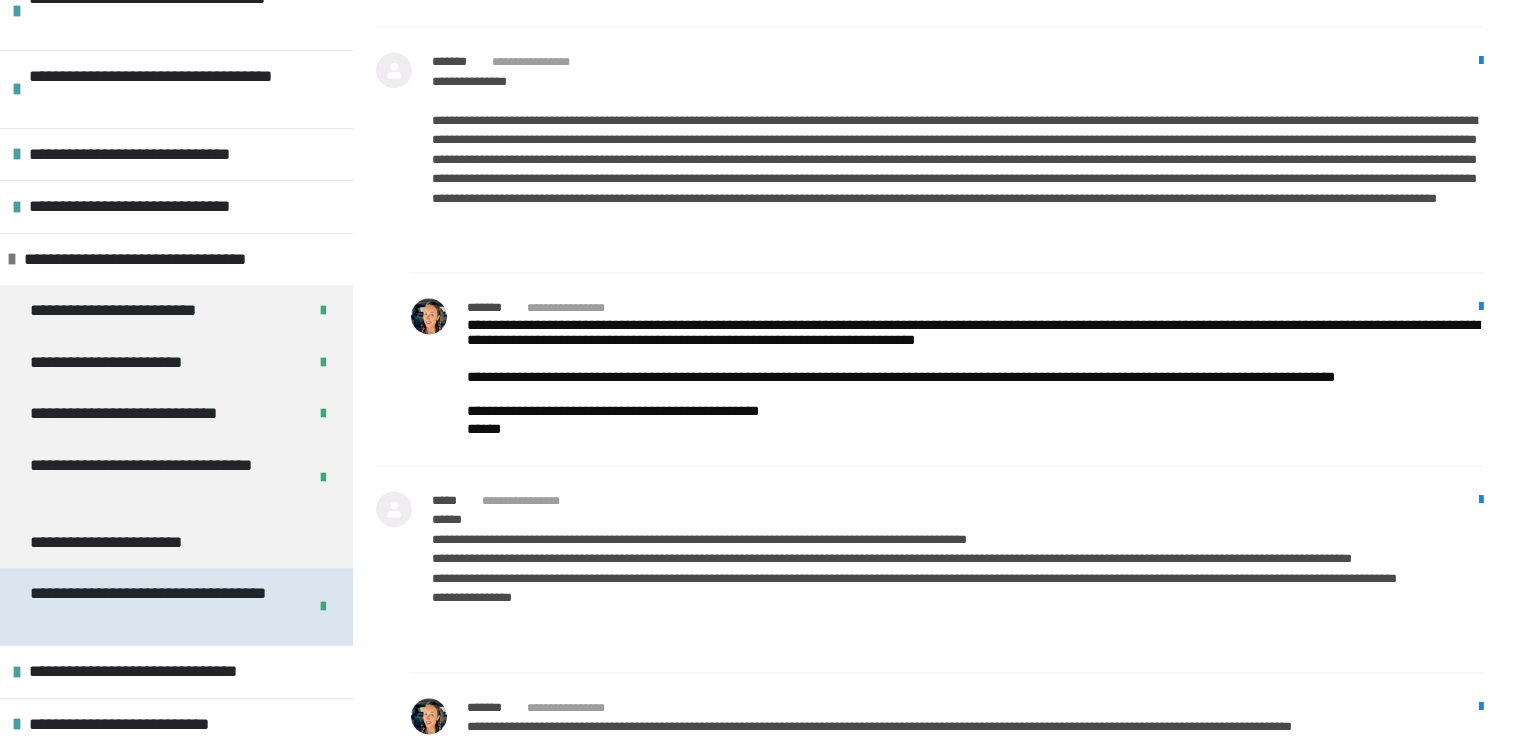 click on "**********" at bounding box center (153, 606) 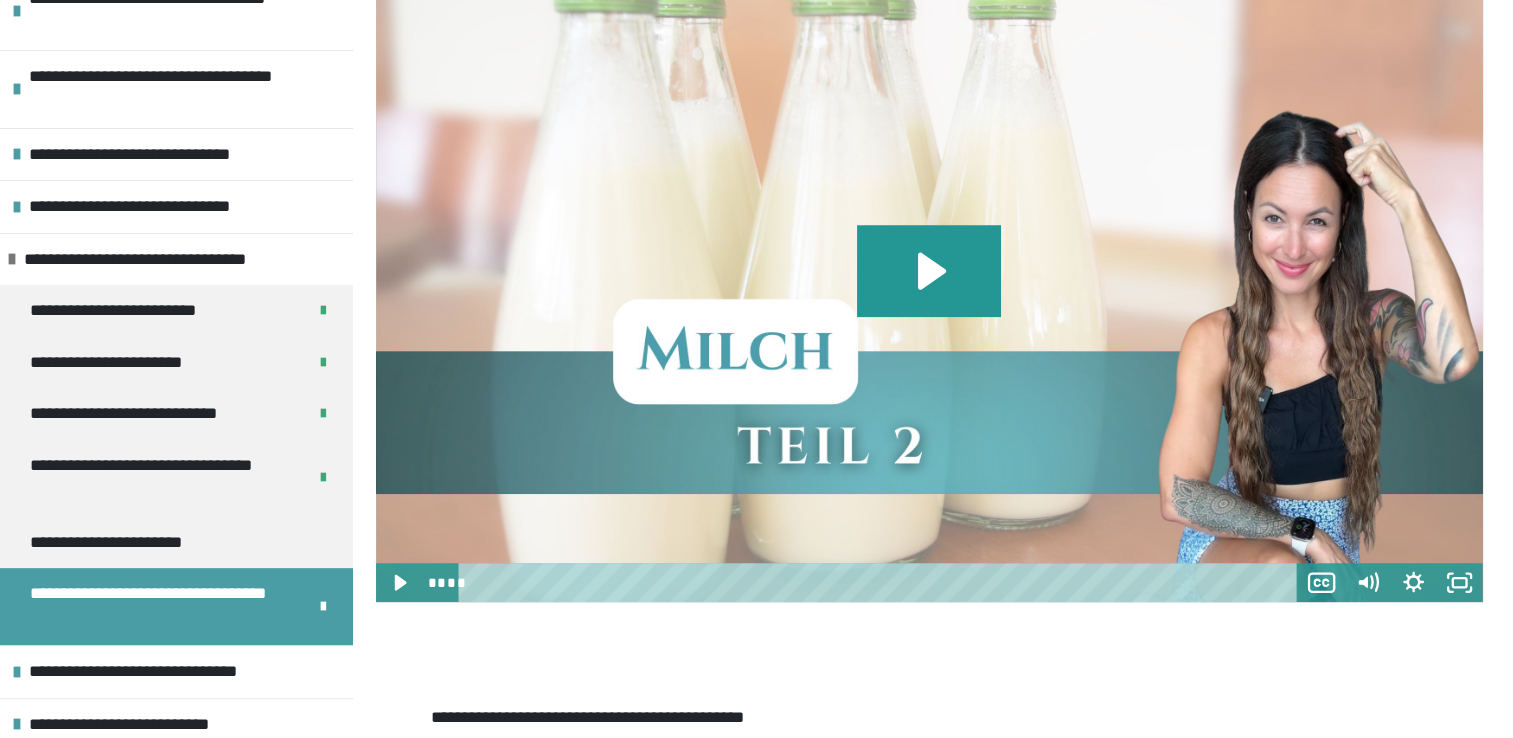 scroll, scrollTop: 1359, scrollLeft: 0, axis: vertical 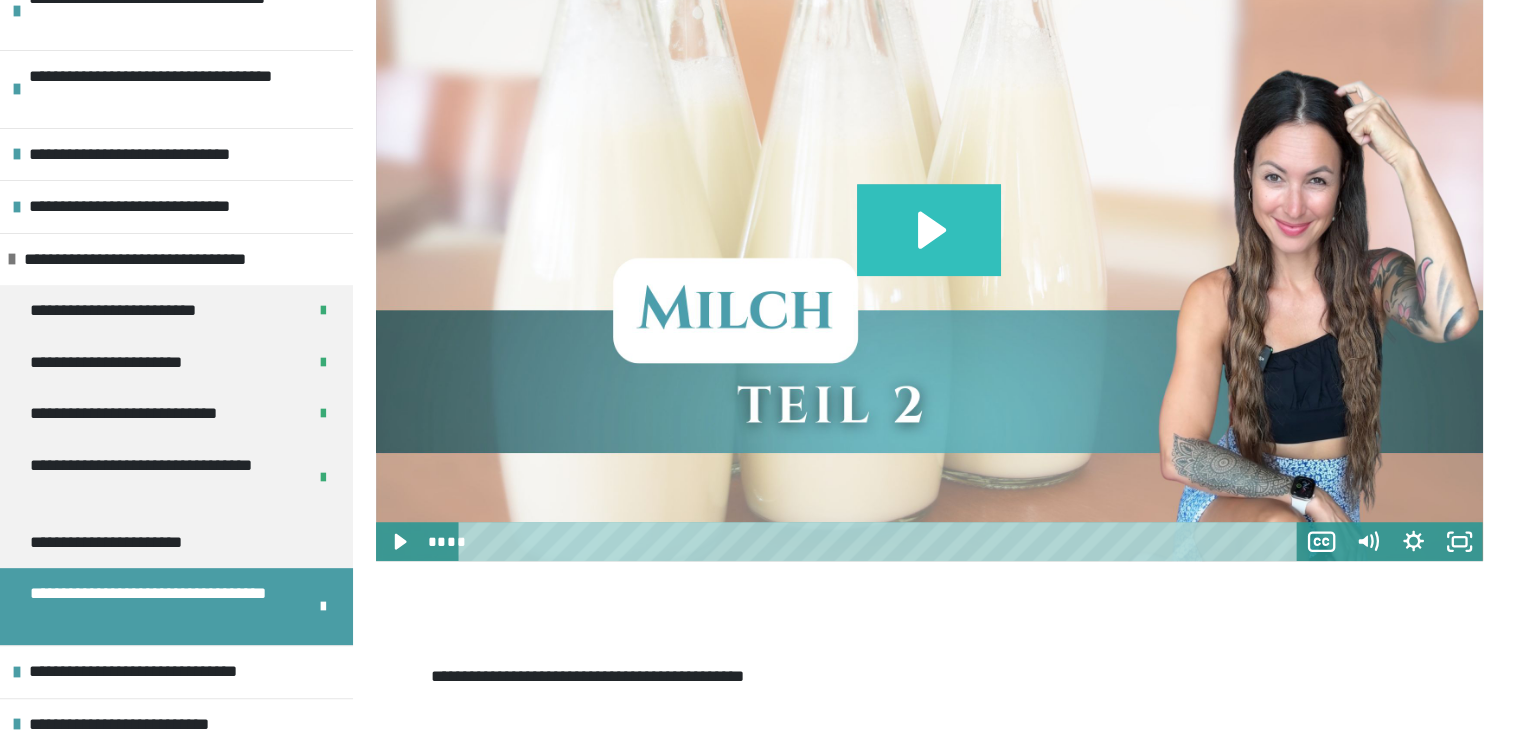 click 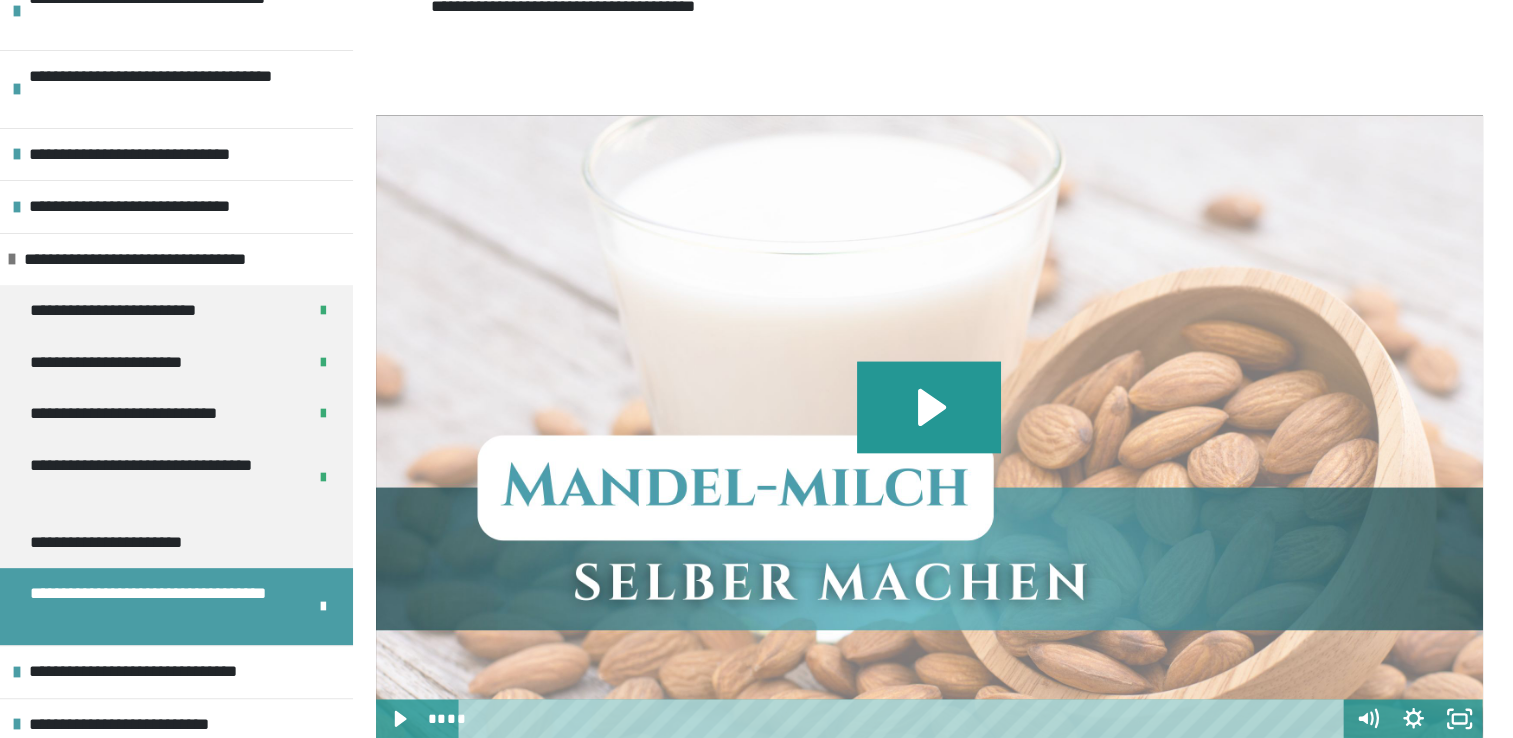 scroll, scrollTop: 2959, scrollLeft: 0, axis: vertical 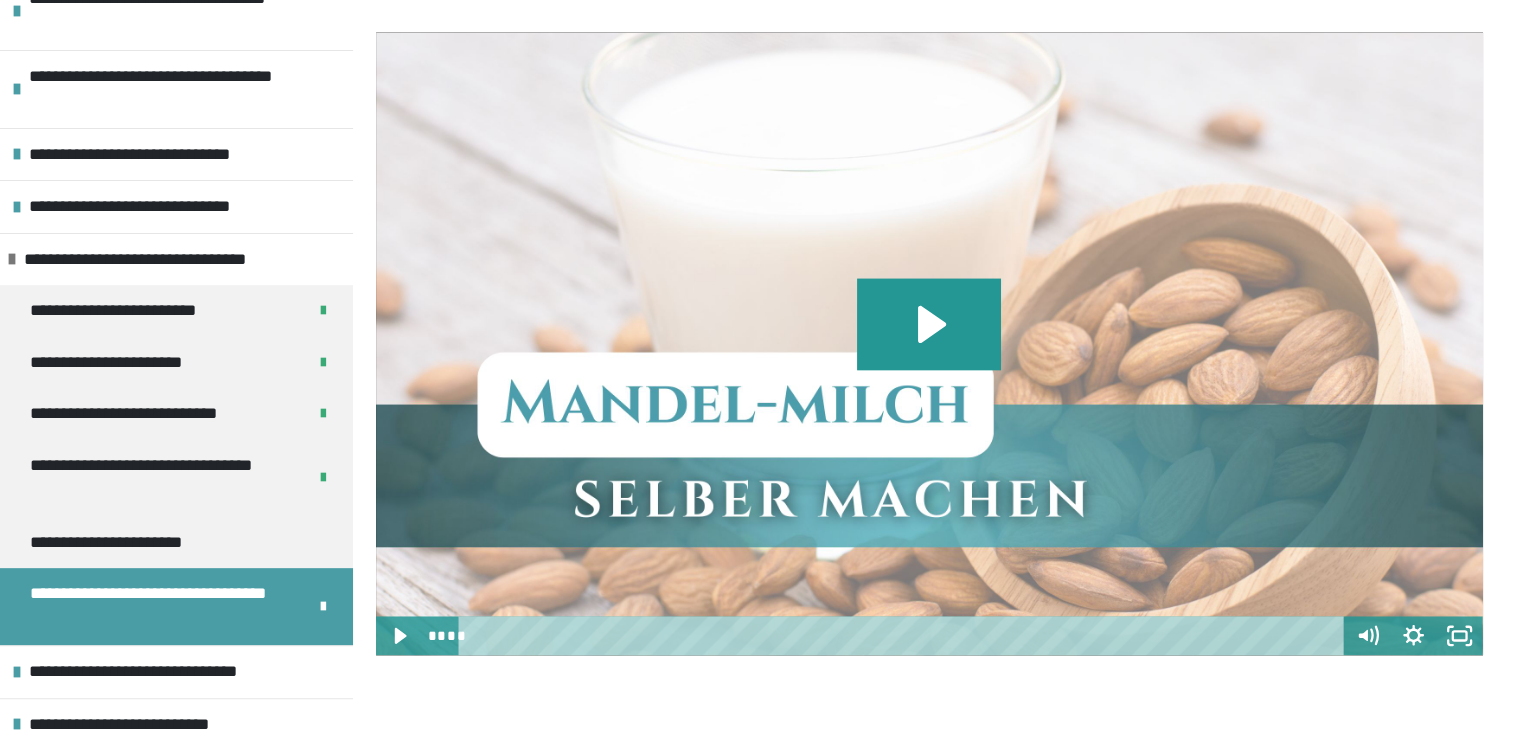 type 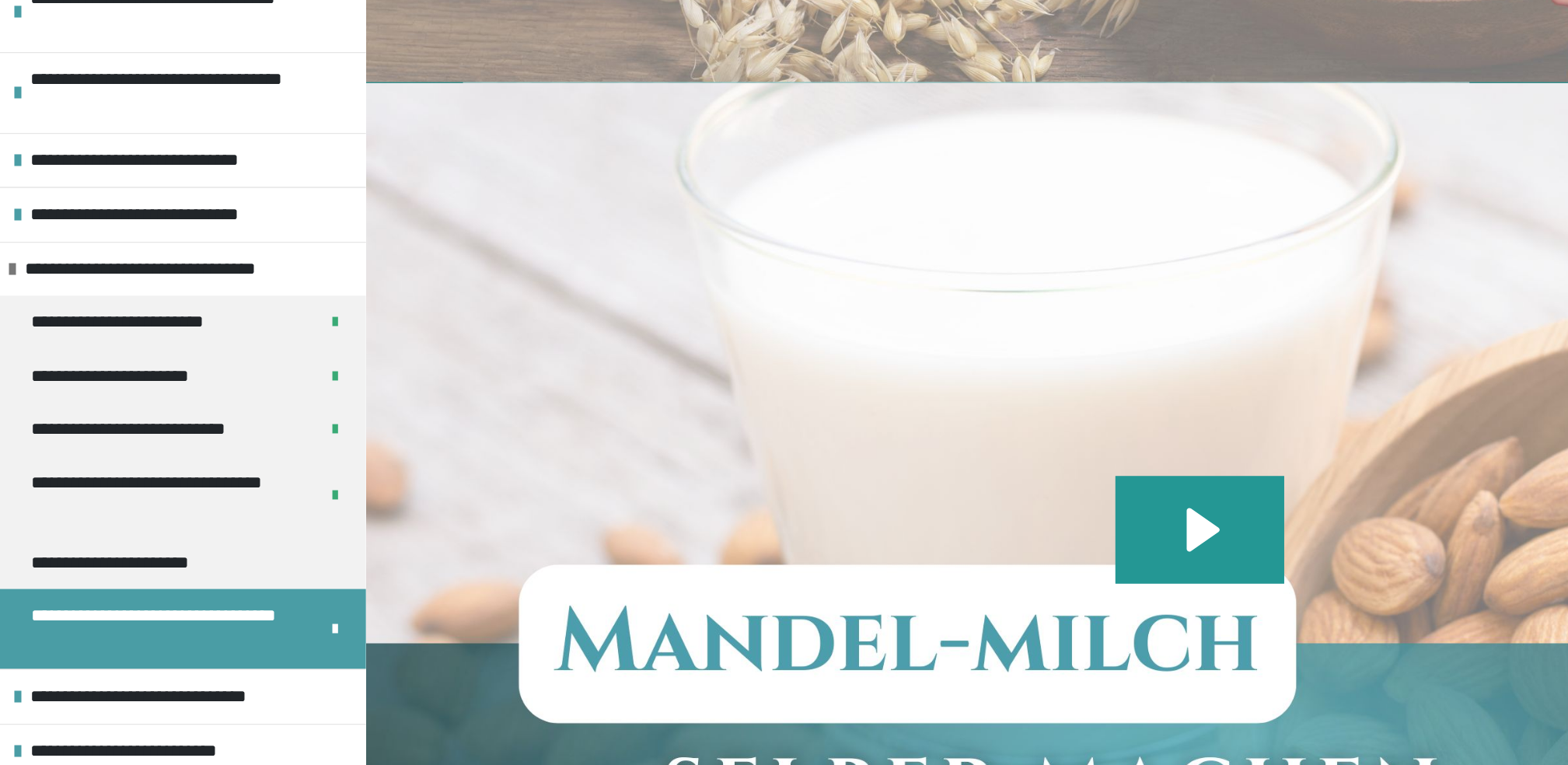 scroll, scrollTop: 2300, scrollLeft: 0, axis: vertical 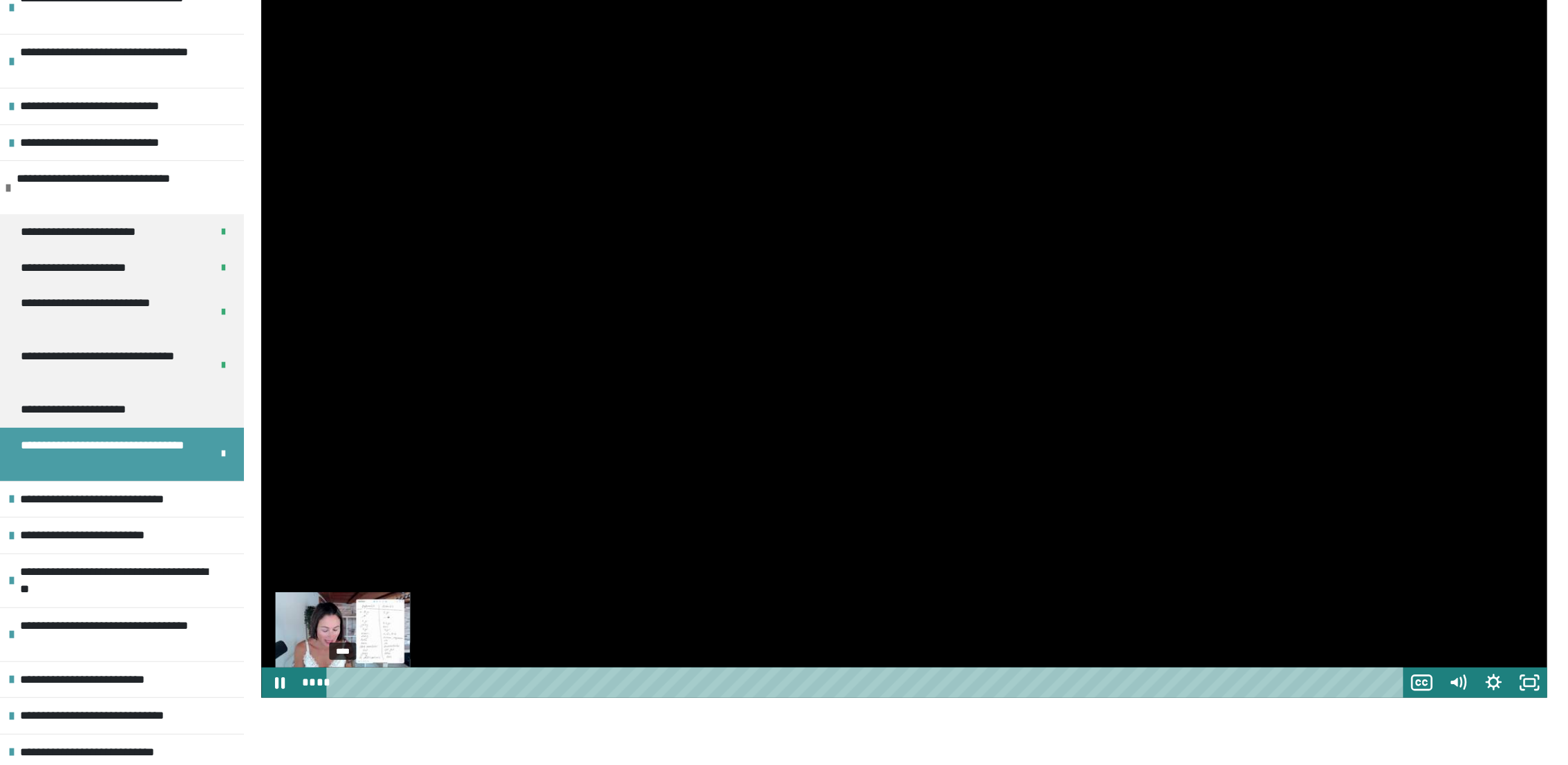 click on "****" at bounding box center [867, 683] 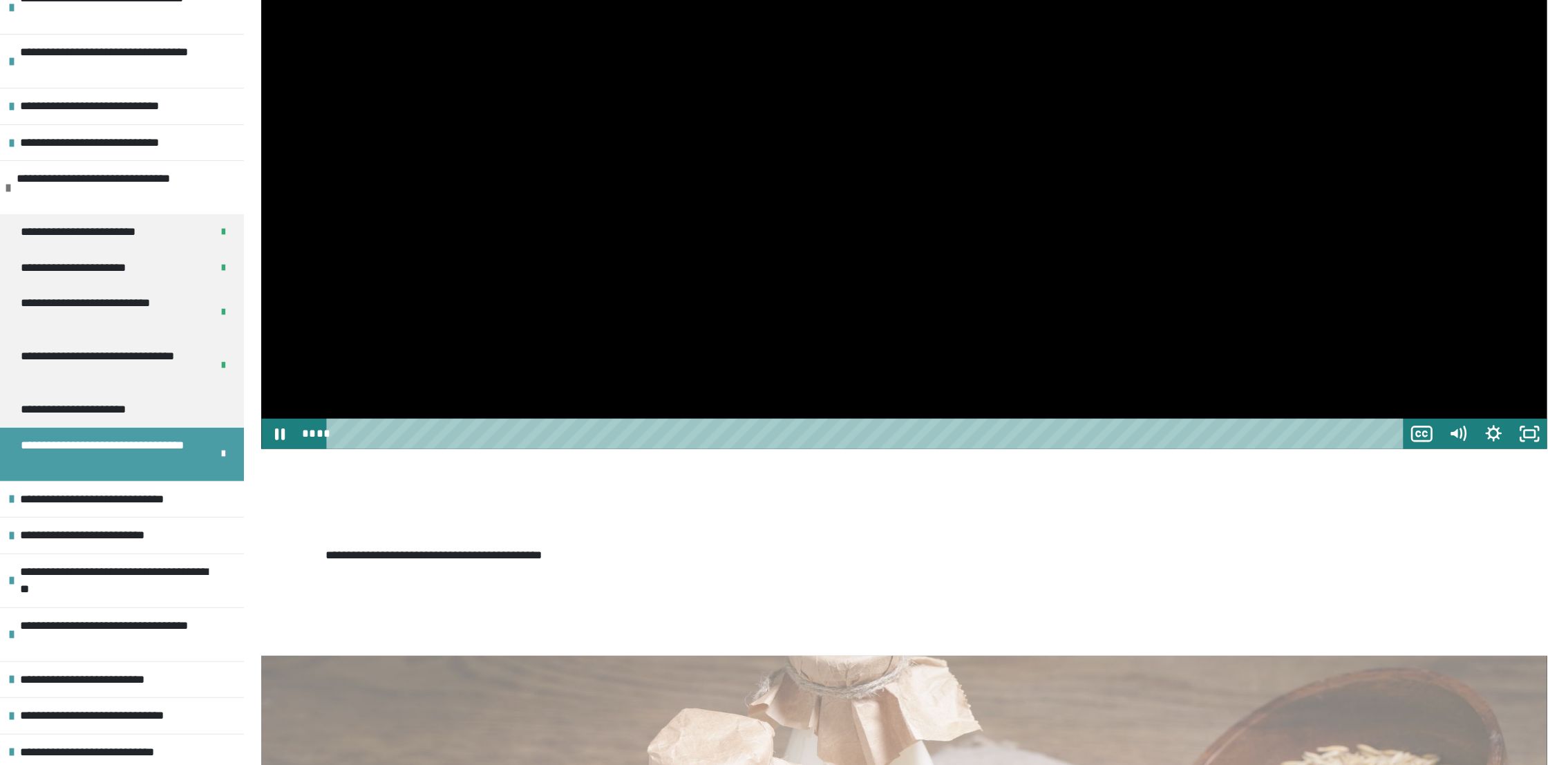 scroll, scrollTop: 1148, scrollLeft: 0, axis: vertical 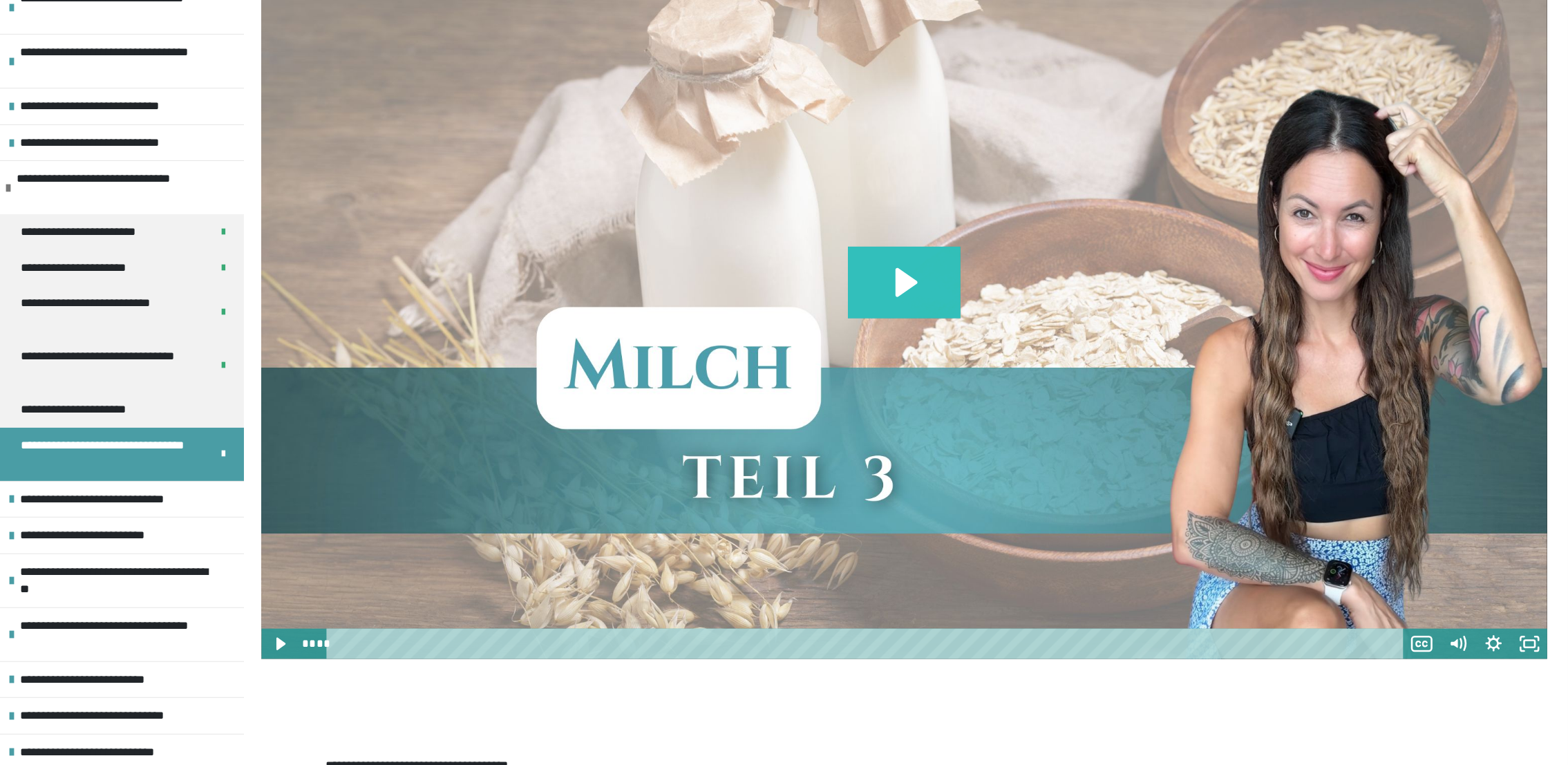 click 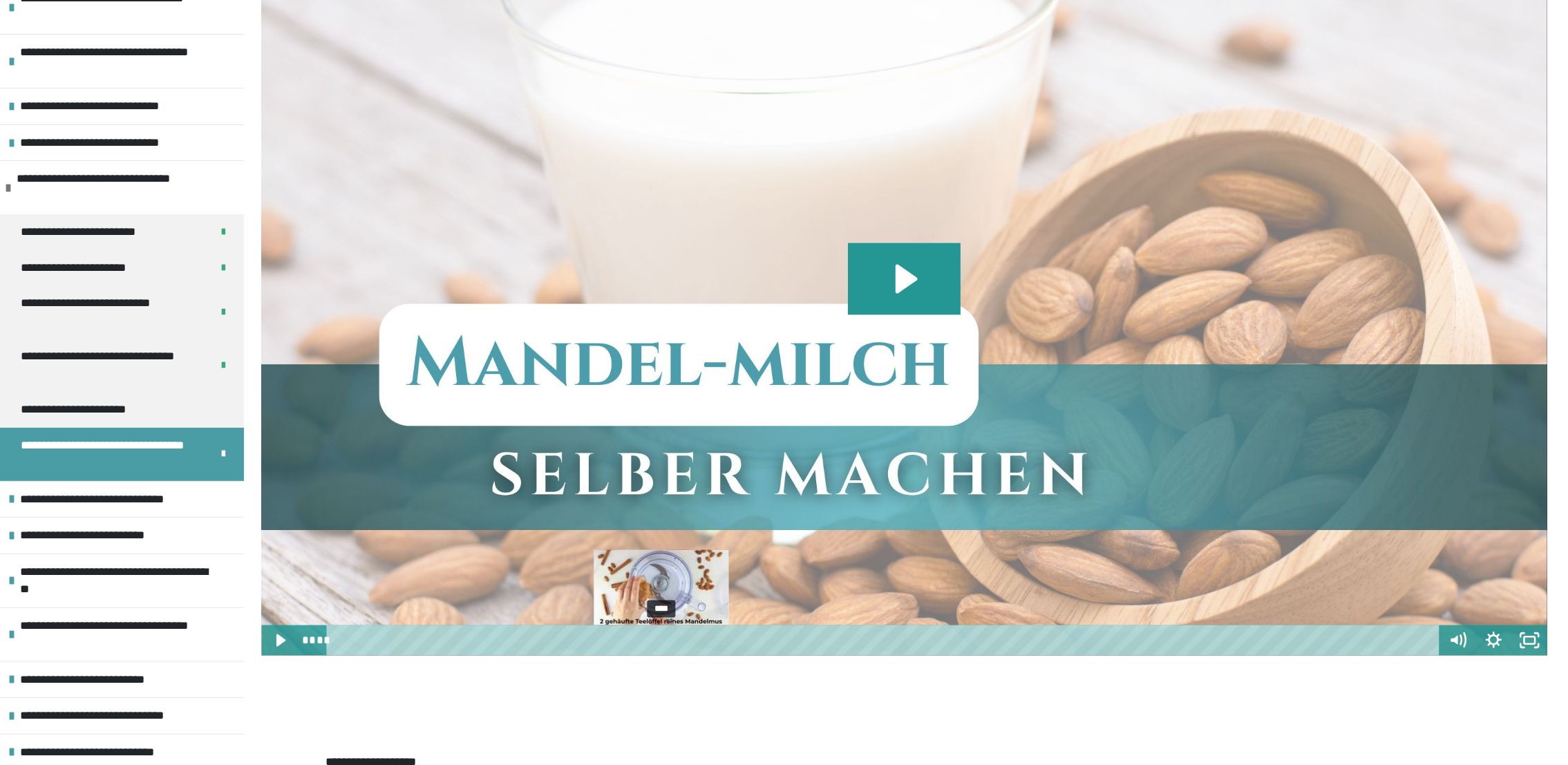 scroll, scrollTop: 3533, scrollLeft: 0, axis: vertical 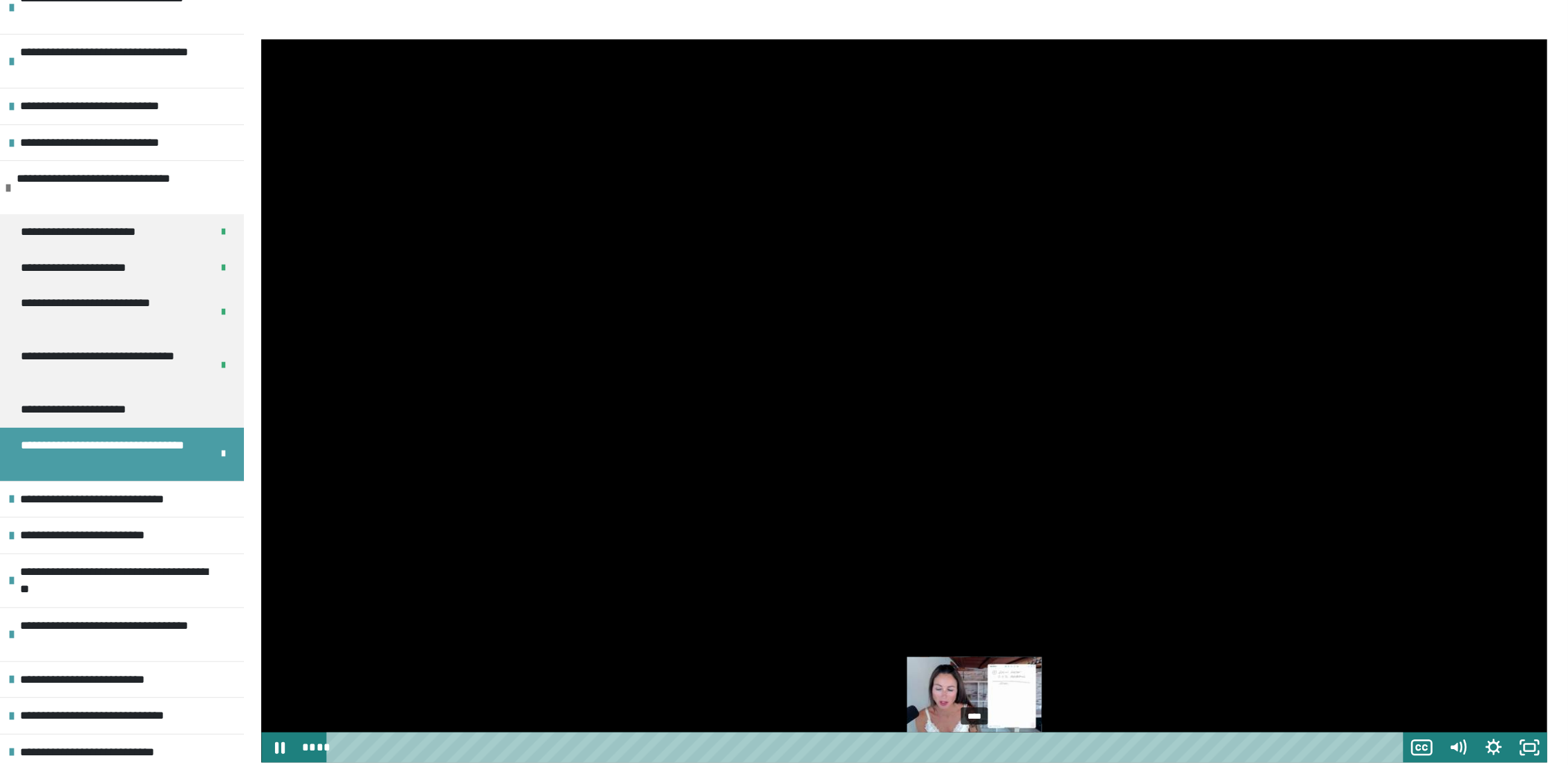 click on "****" at bounding box center [867, 748] 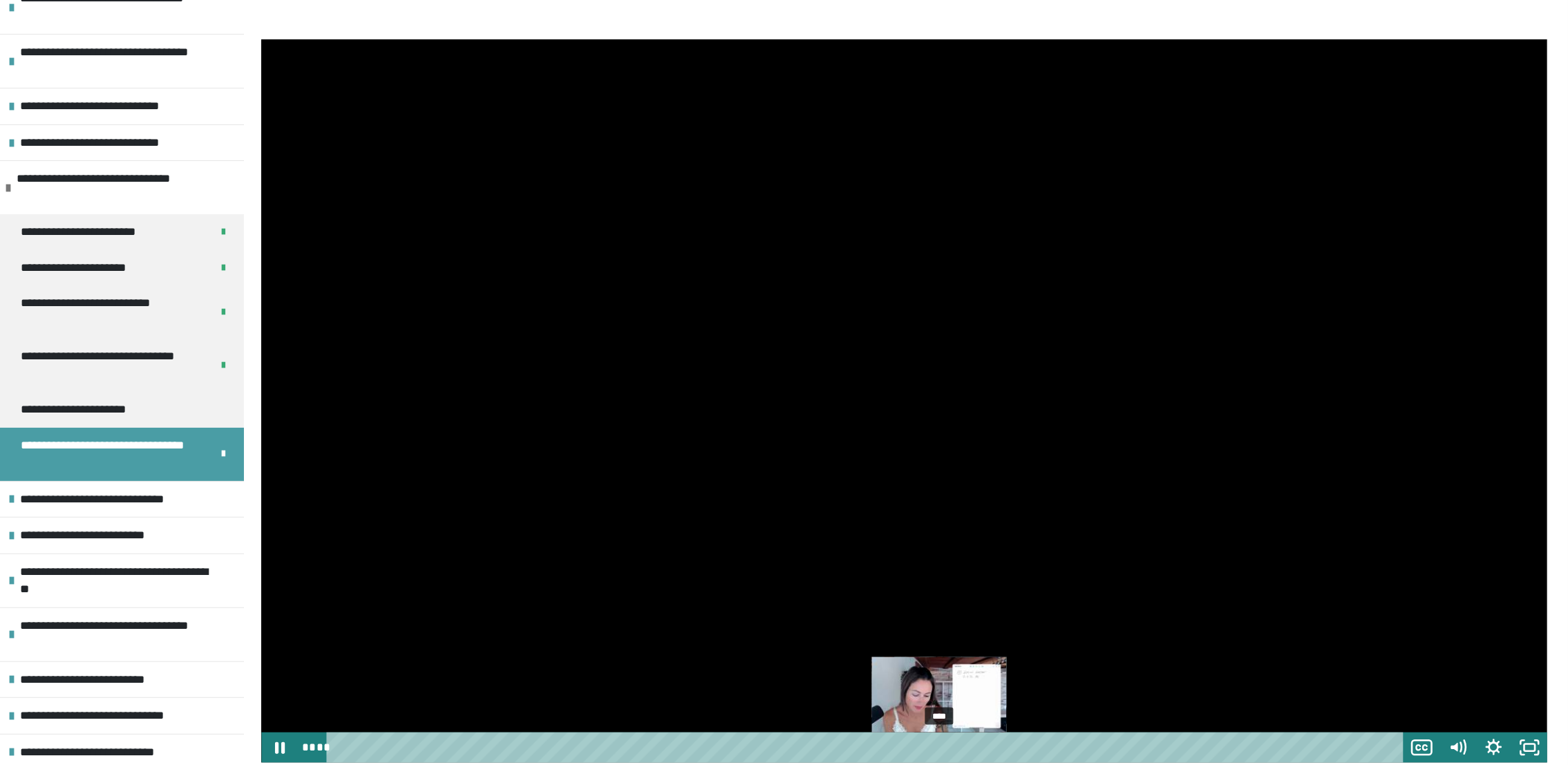 click on "****" at bounding box center (867, 748) 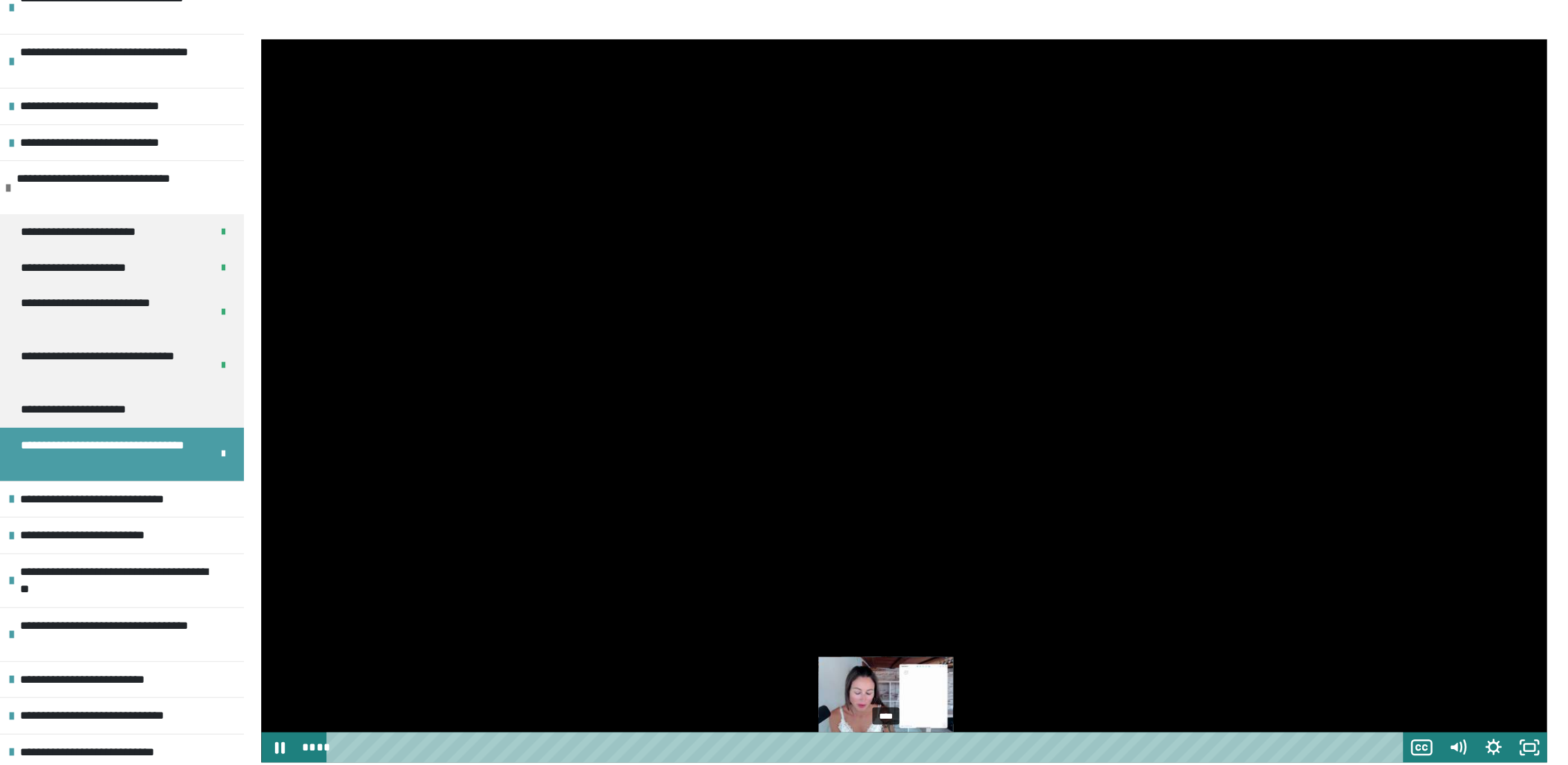 click on "****" at bounding box center (867, 748) 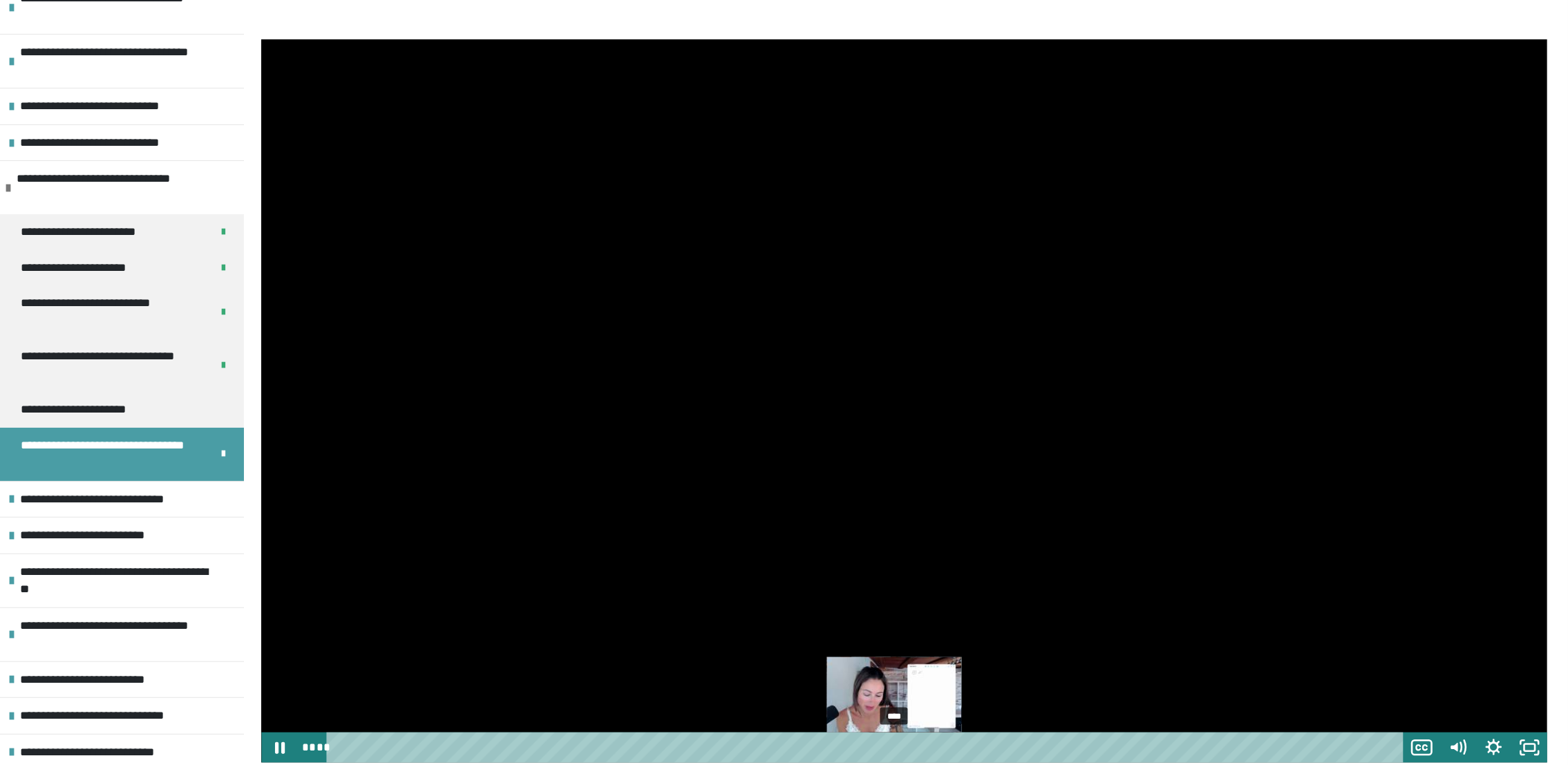 click on "****" at bounding box center [867, 748] 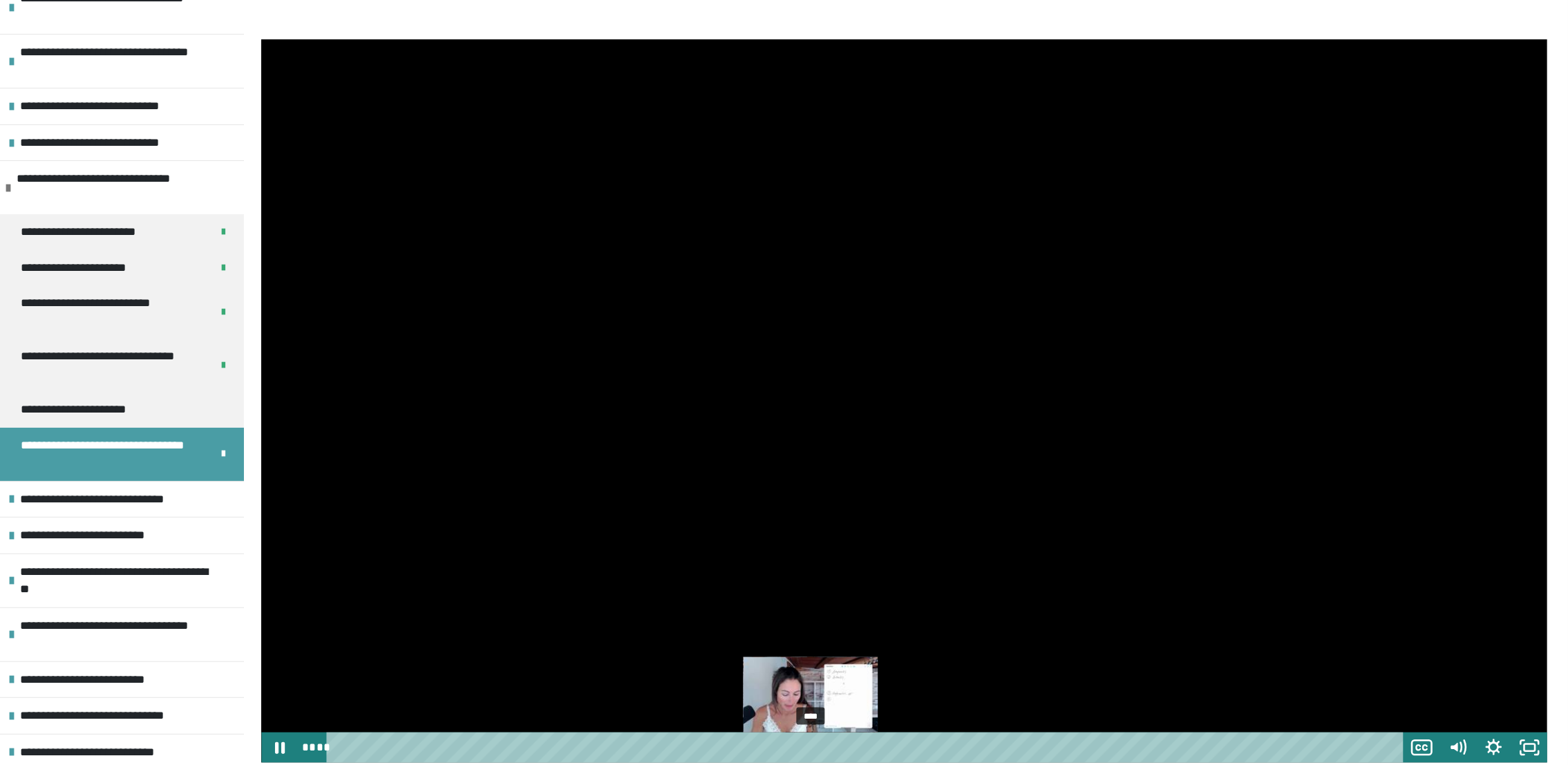 click on "****" at bounding box center [867, 748] 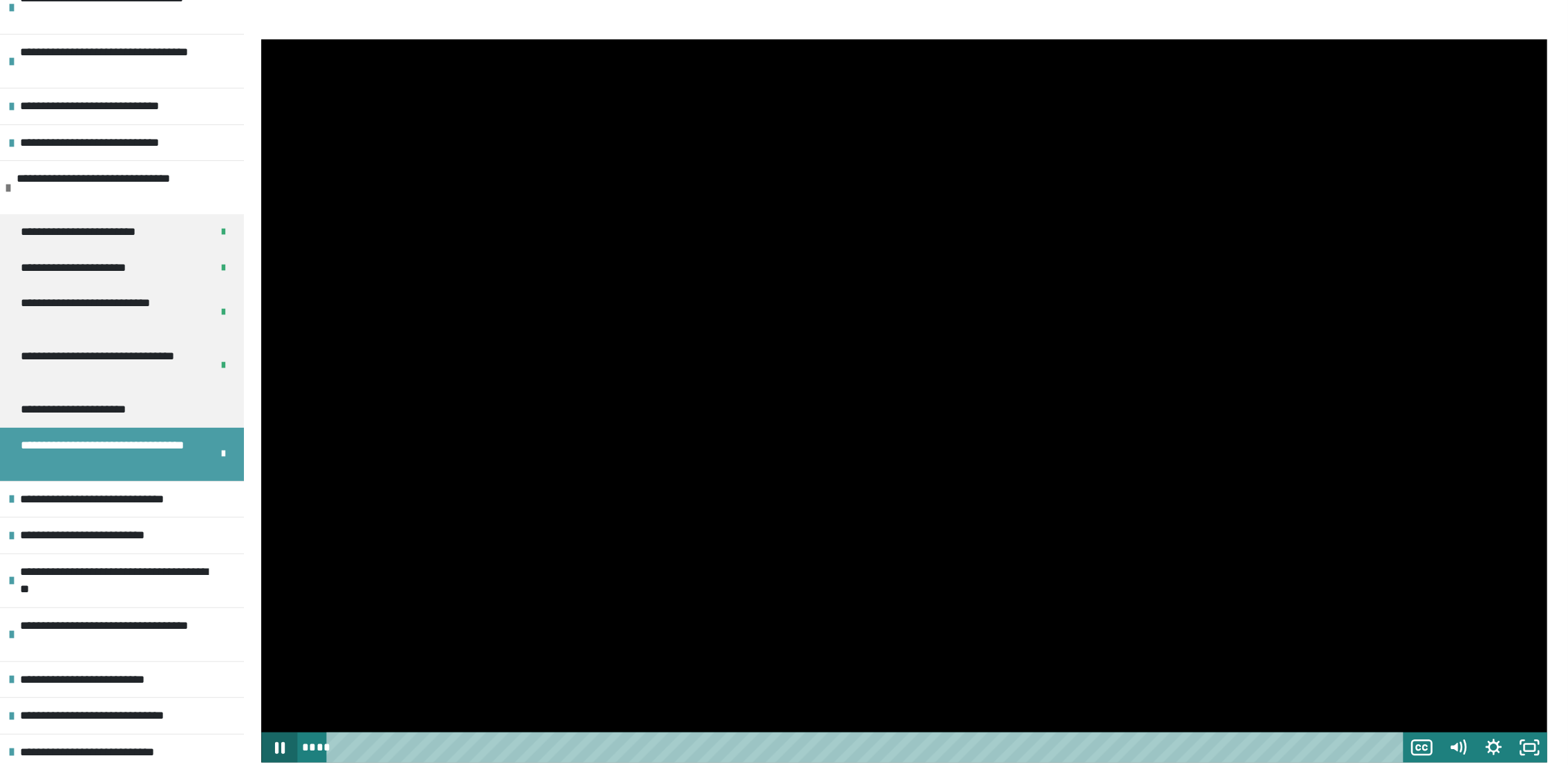 click 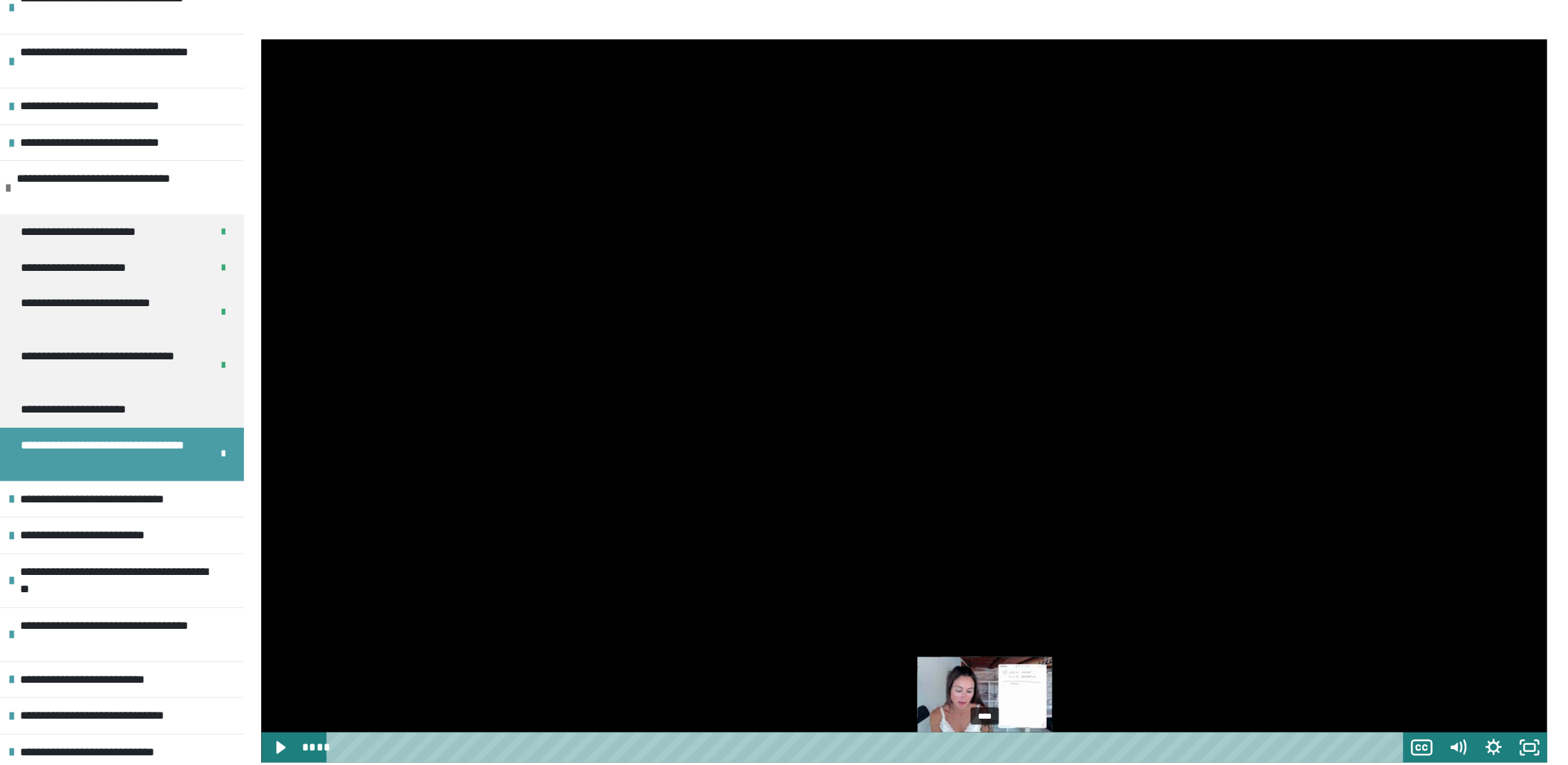 click on "****" at bounding box center (867, 748) 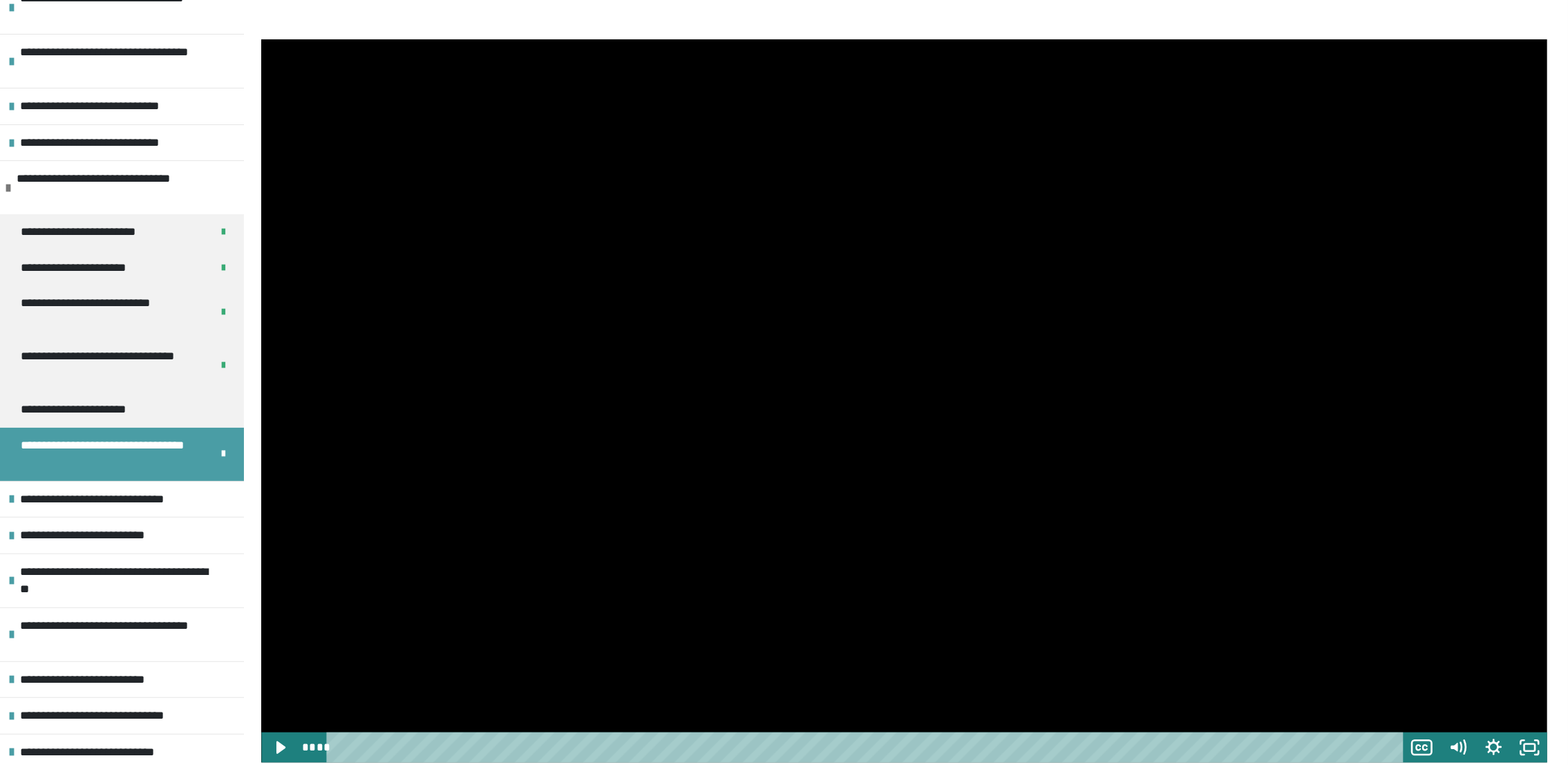 click 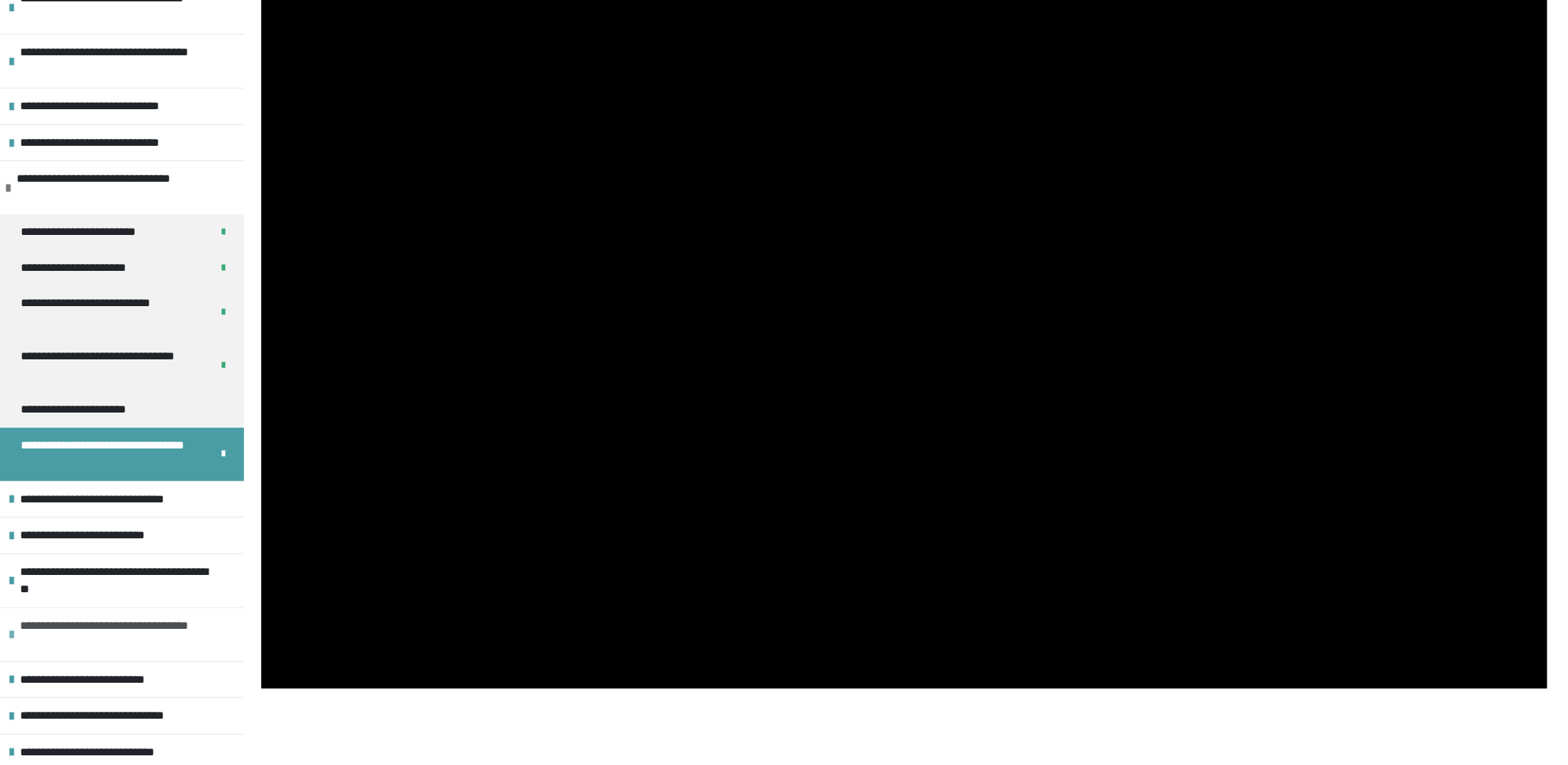 scroll, scrollTop: 2392, scrollLeft: 0, axis: vertical 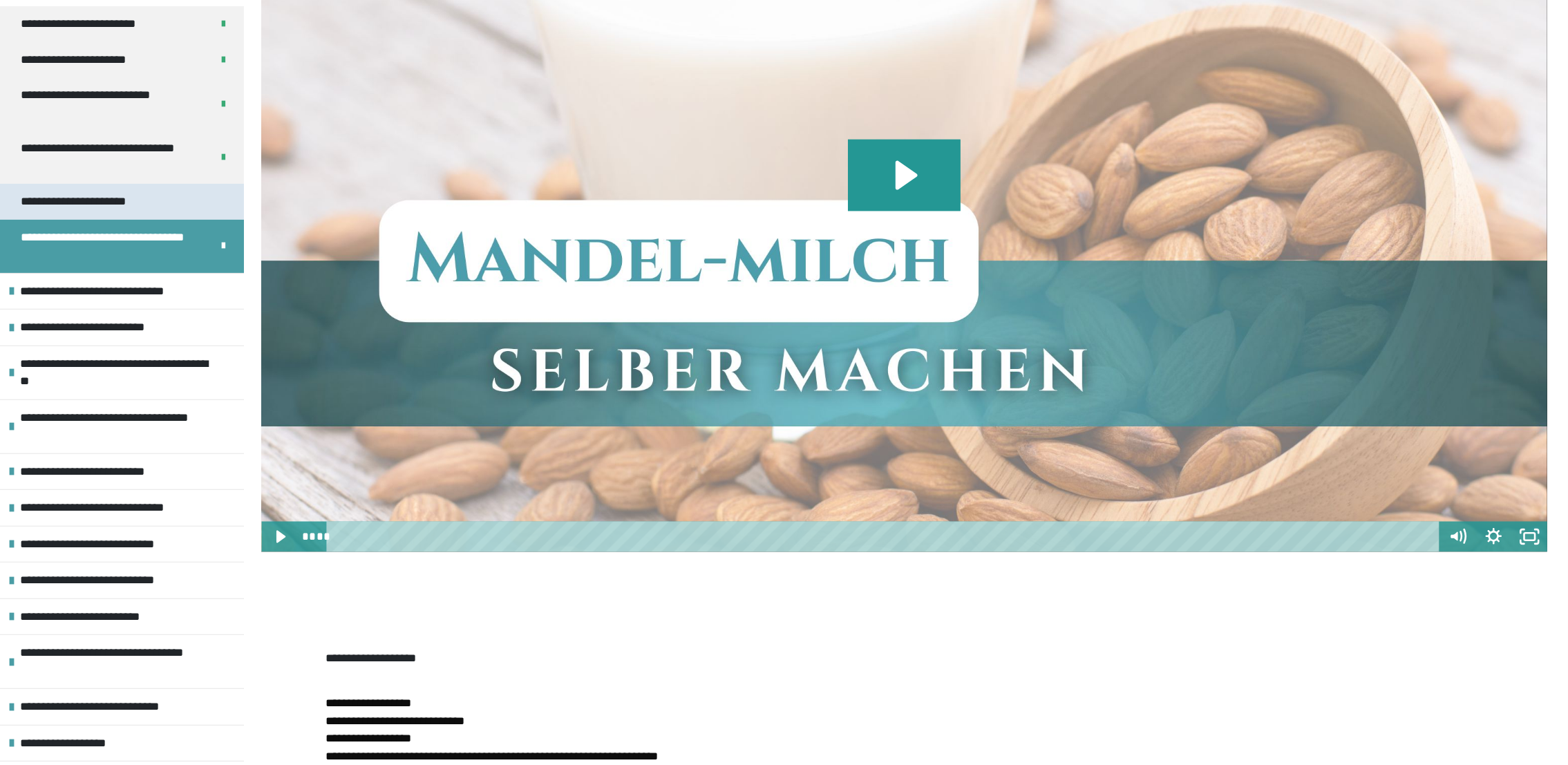click on "**********" at bounding box center (85, 201) 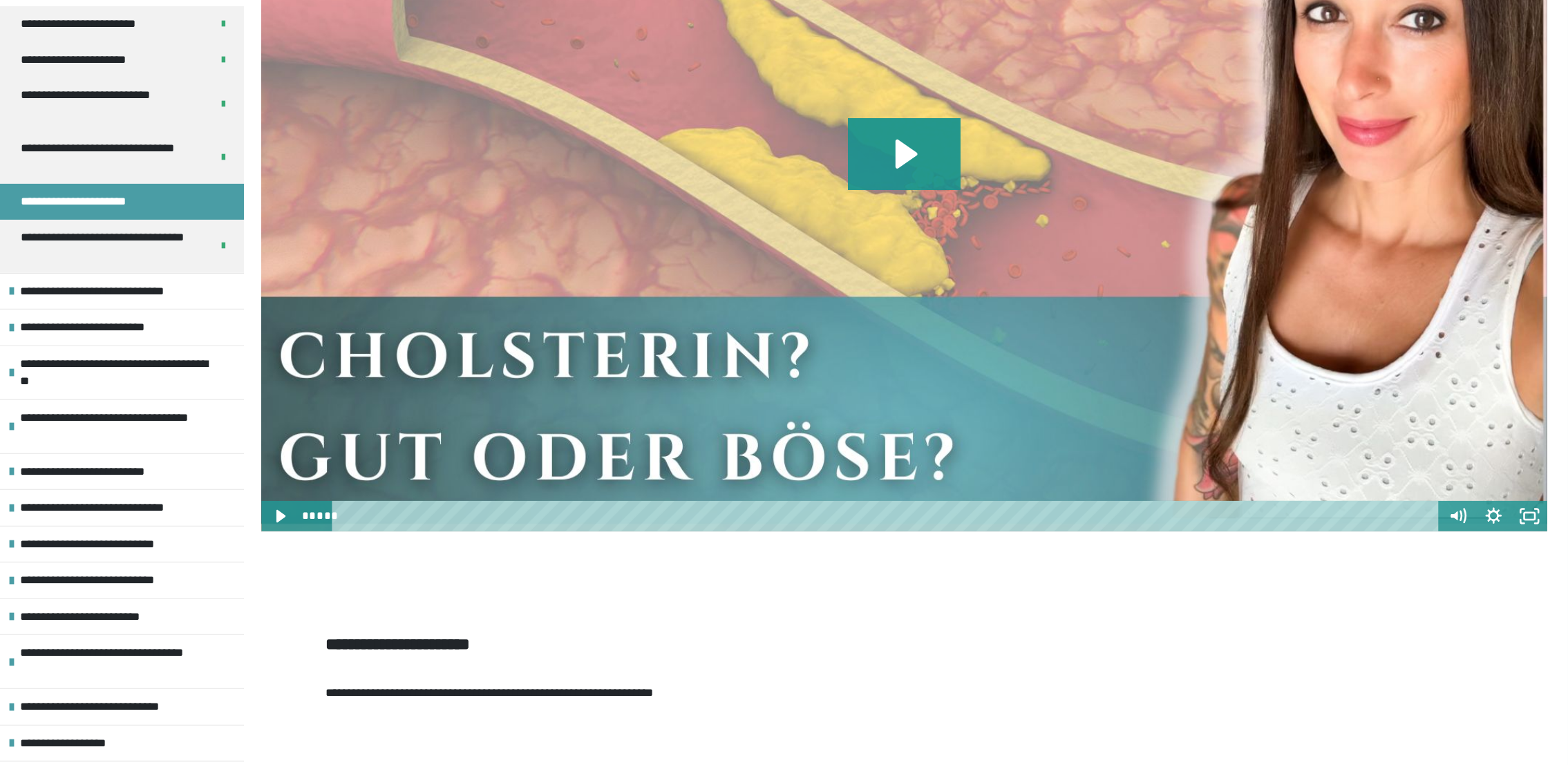 scroll, scrollTop: 732, scrollLeft: 0, axis: vertical 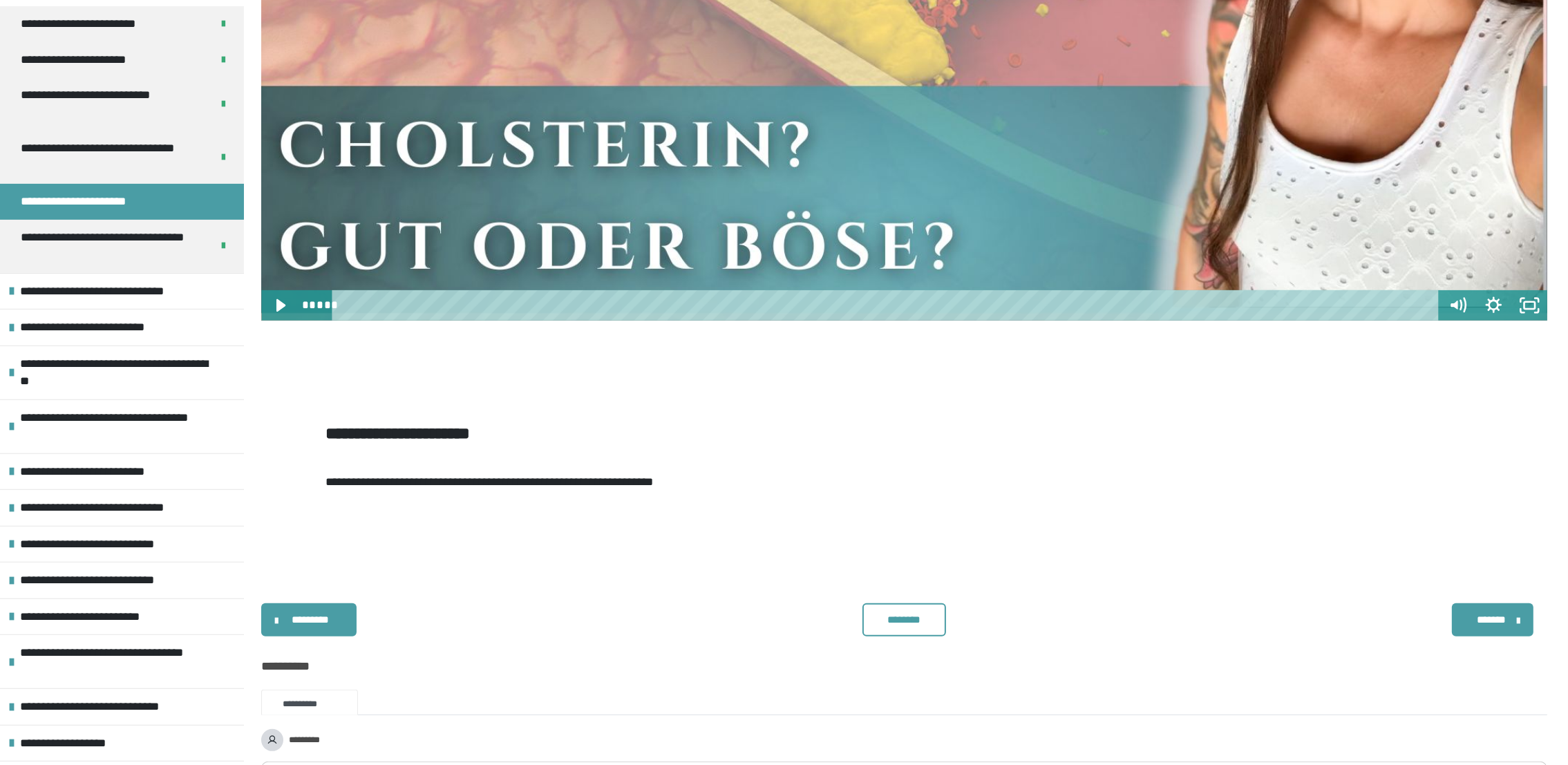 click on "********" at bounding box center (904, 620) 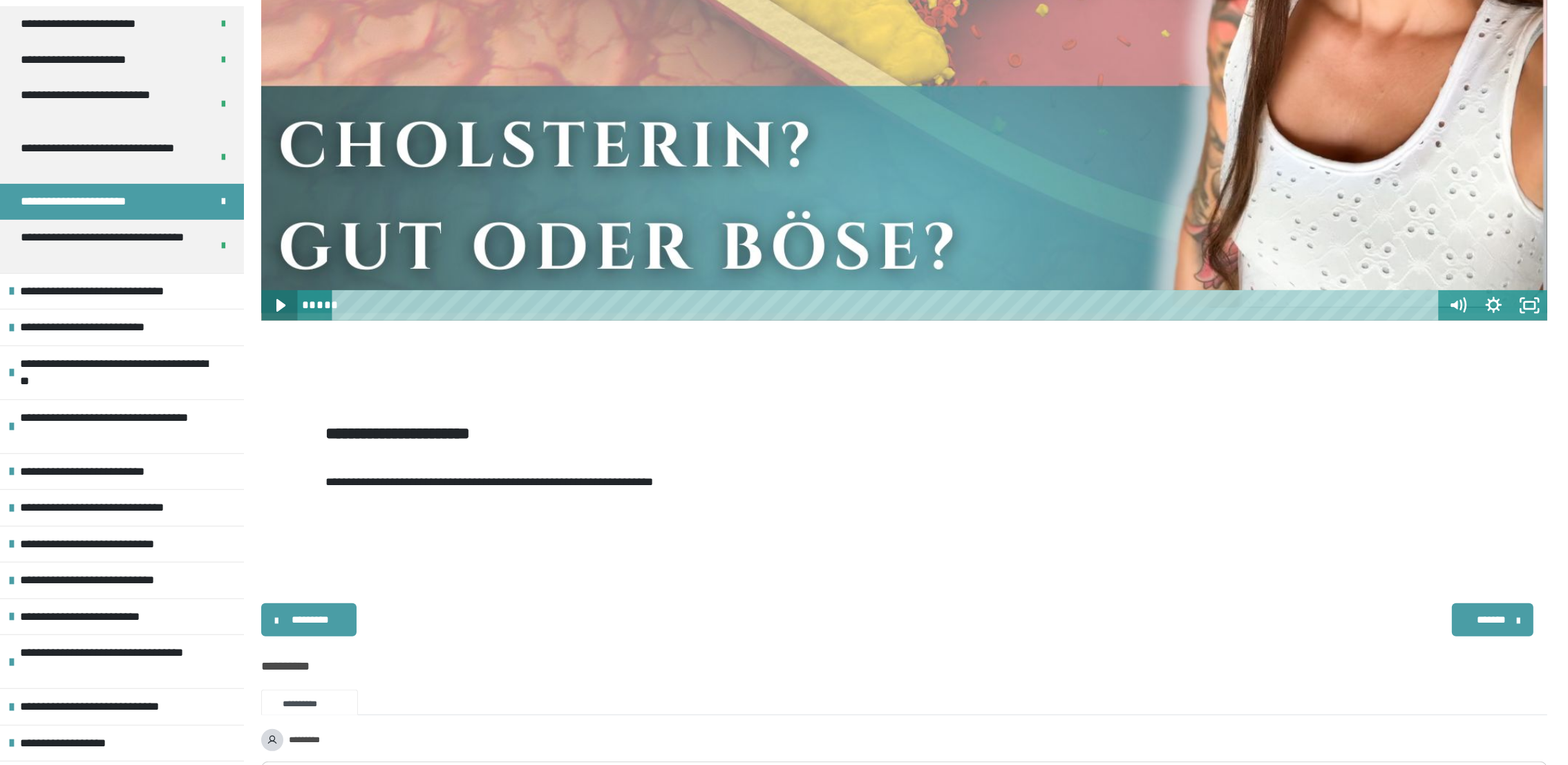 click 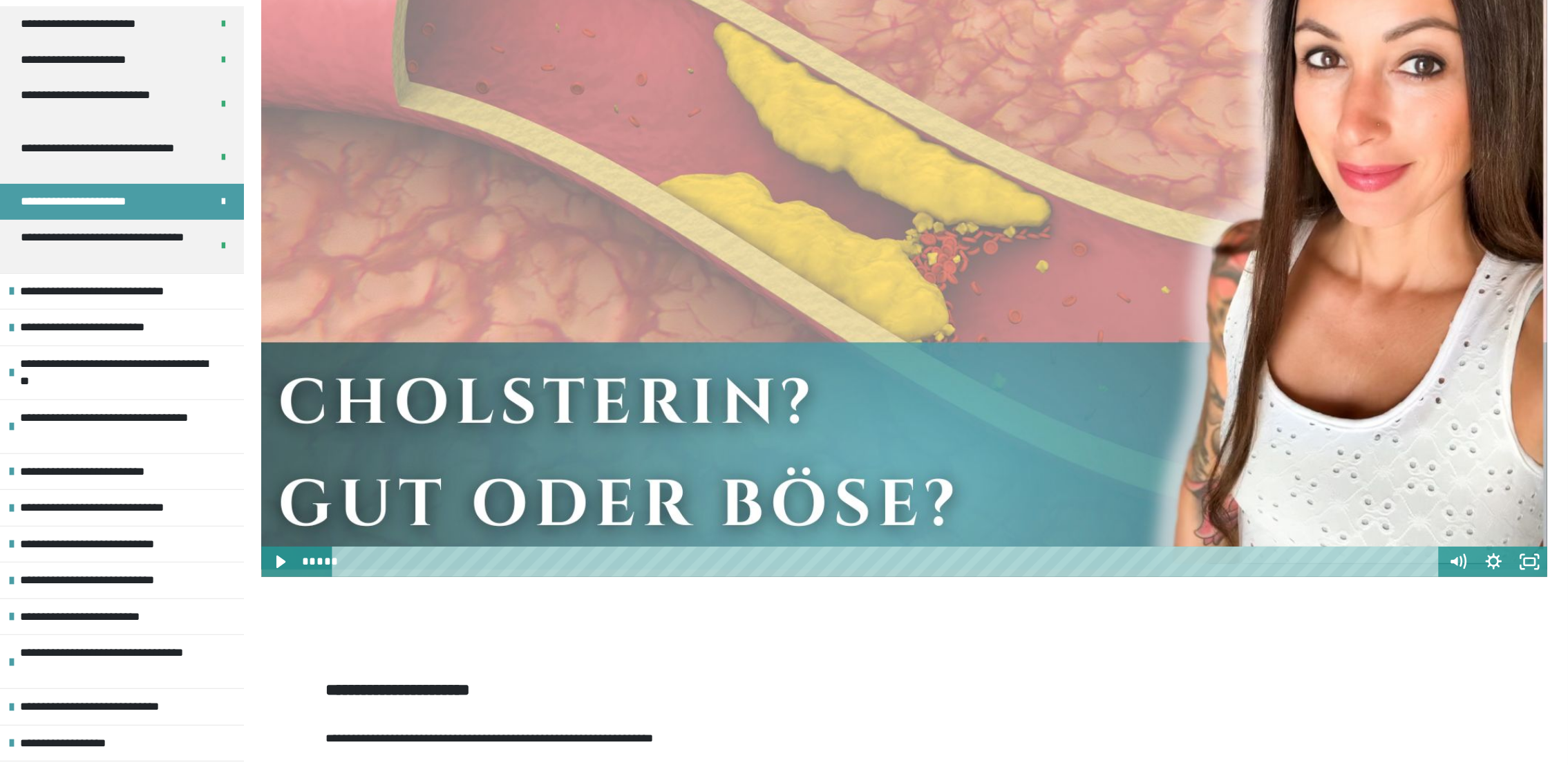 scroll, scrollTop: 421, scrollLeft: 0, axis: vertical 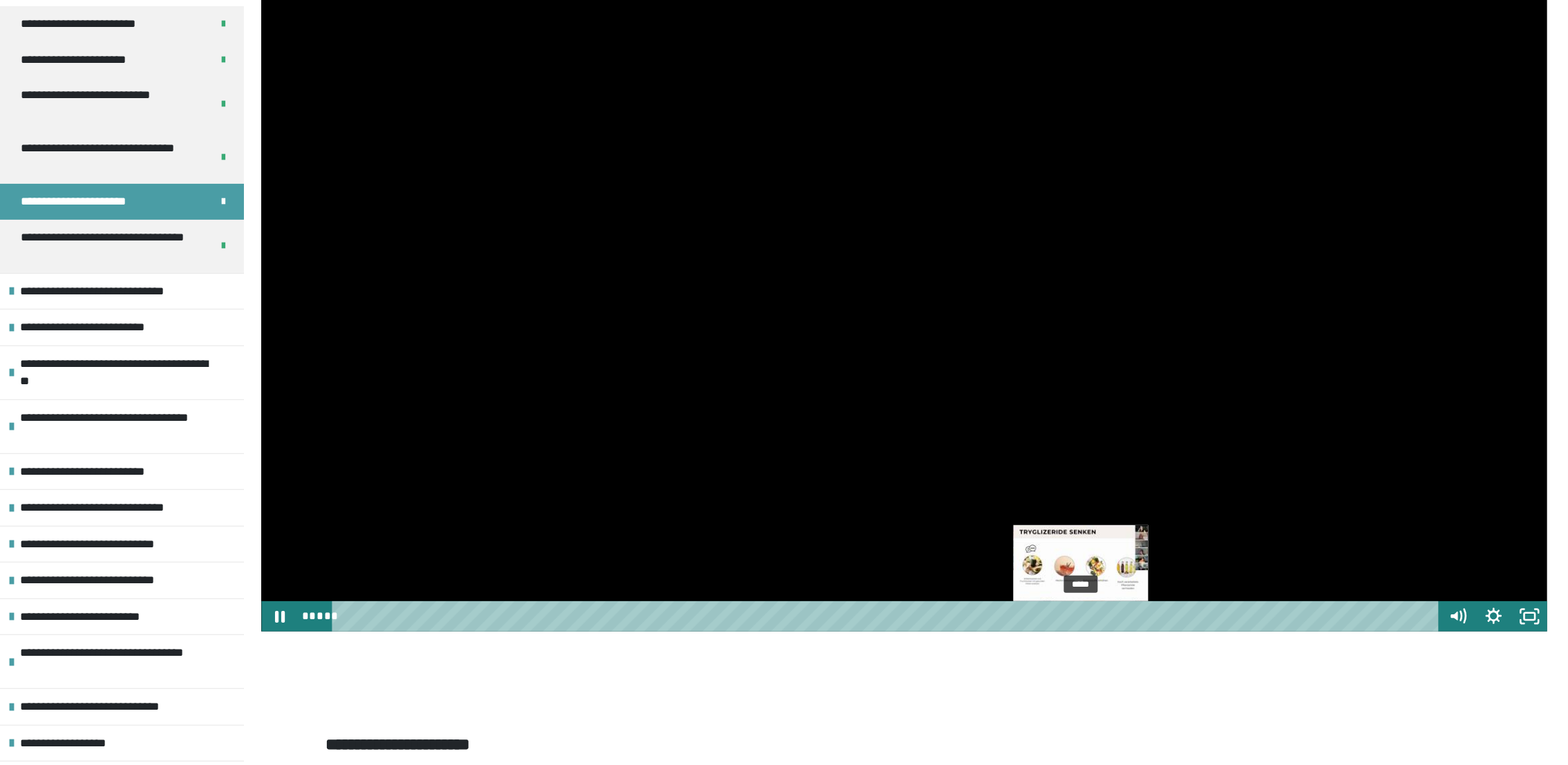 click on "*****" at bounding box center (888, 616) 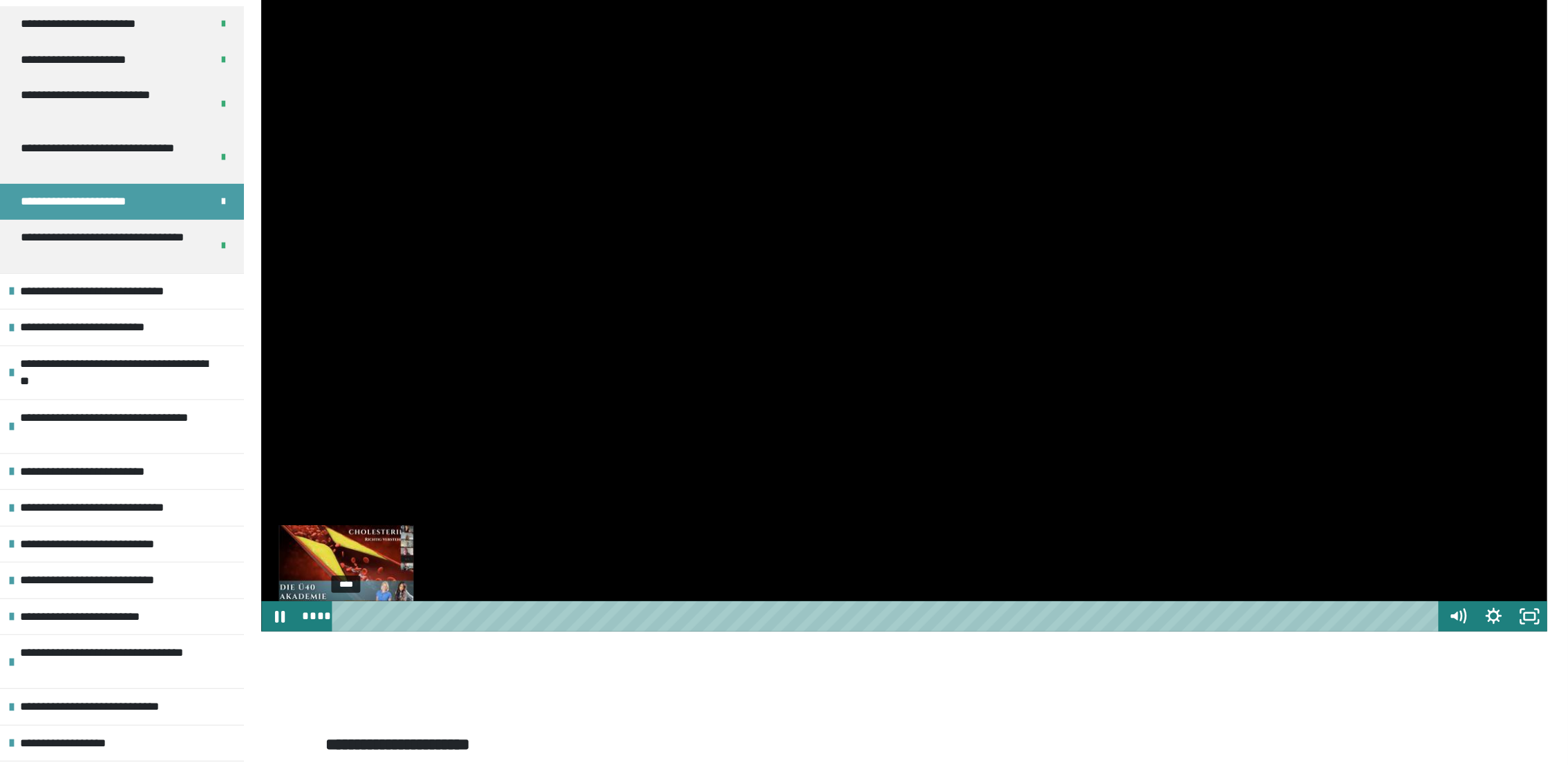 click on "****" at bounding box center (888, 616) 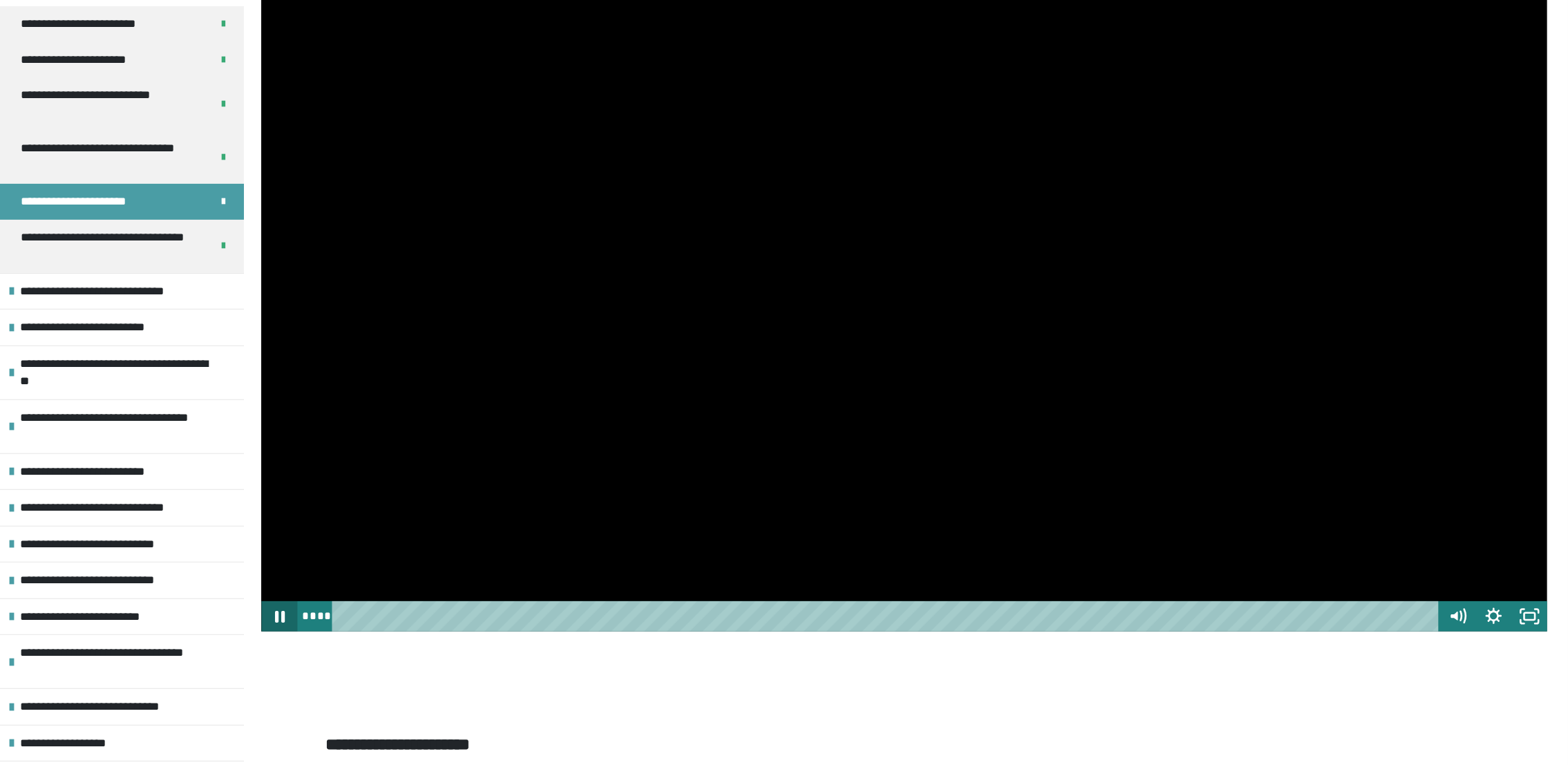 click 